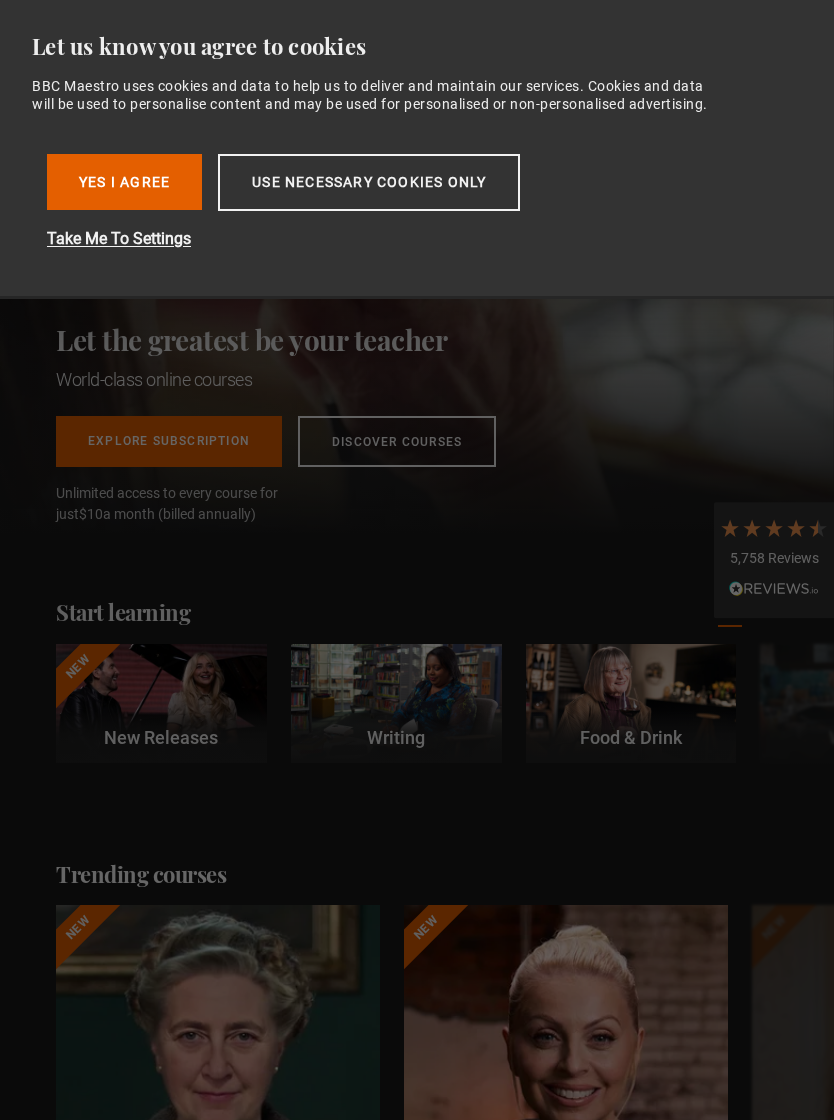 scroll, scrollTop: 0, scrollLeft: 0, axis: both 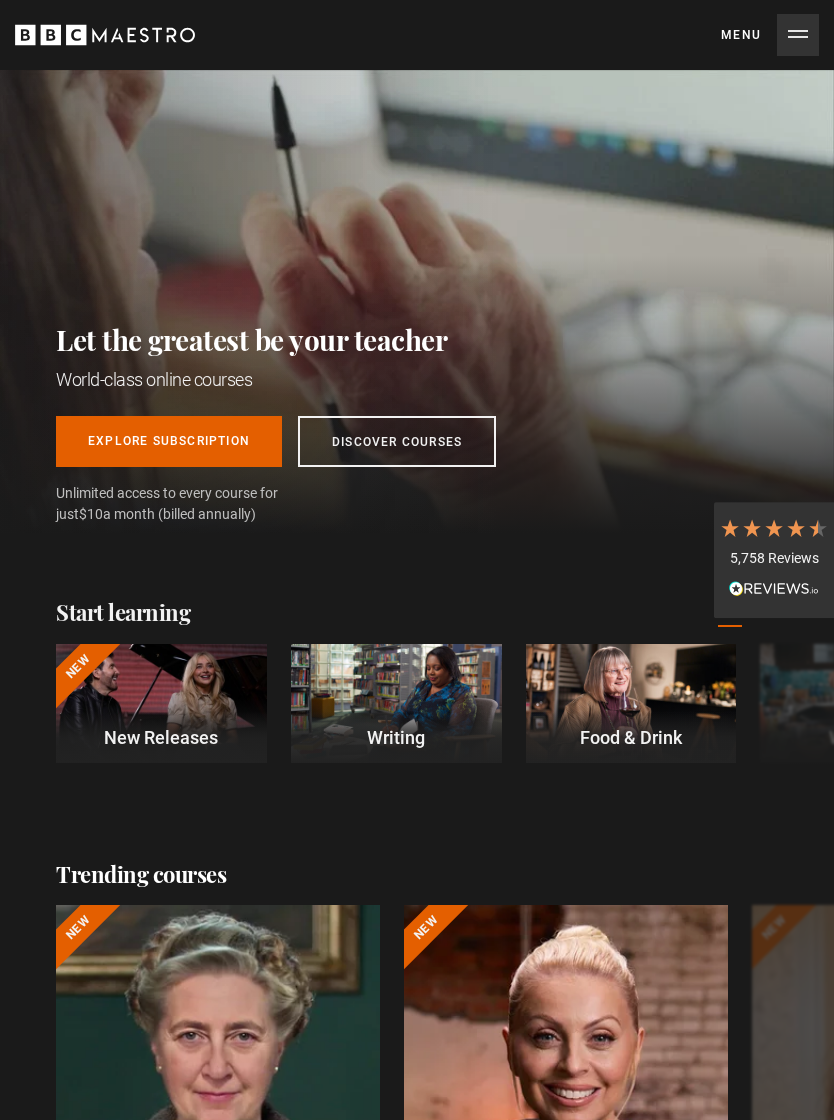click on "Menu
Close" at bounding box center [770, 35] 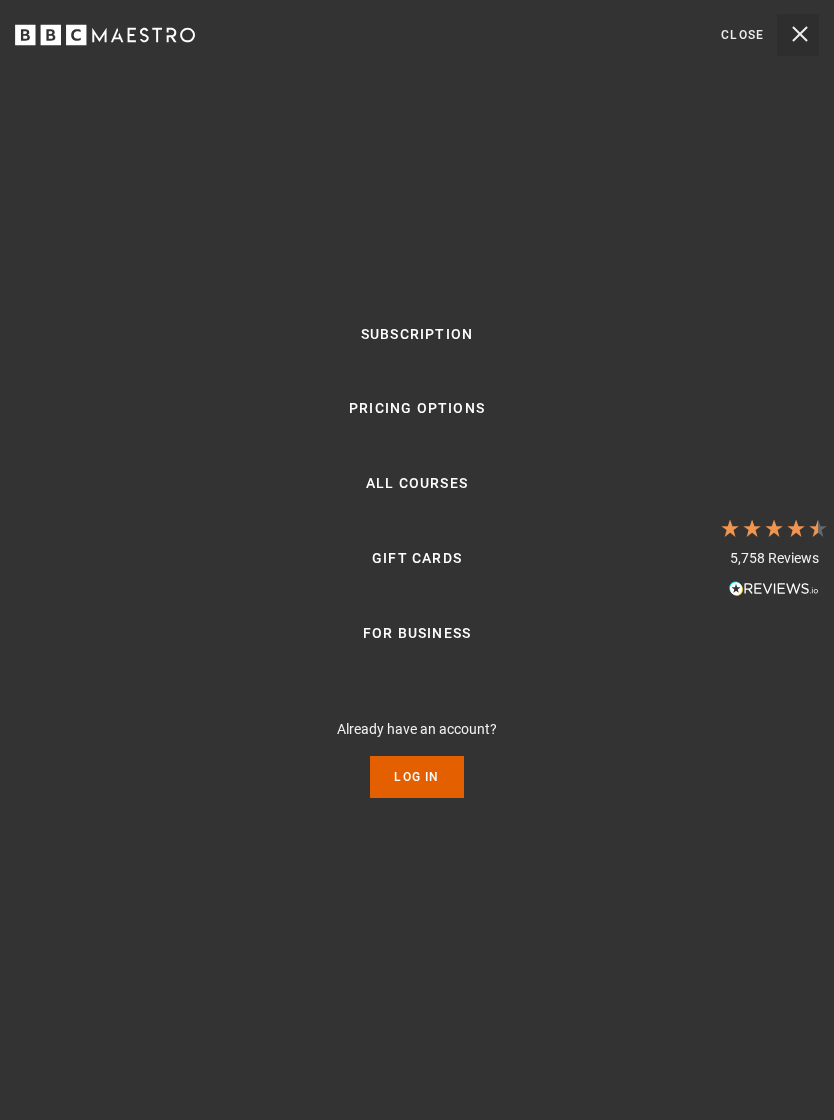 click on "All Courses" at bounding box center (417, 484) 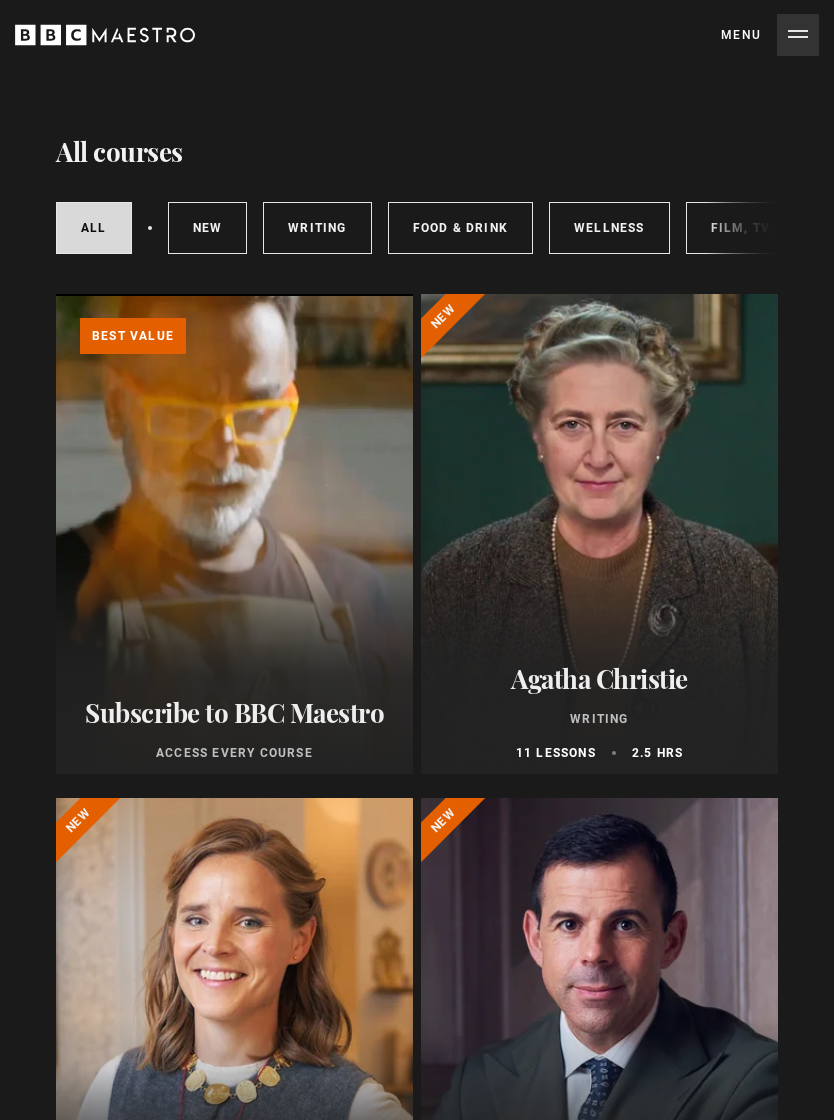 scroll, scrollTop: 0, scrollLeft: 0, axis: both 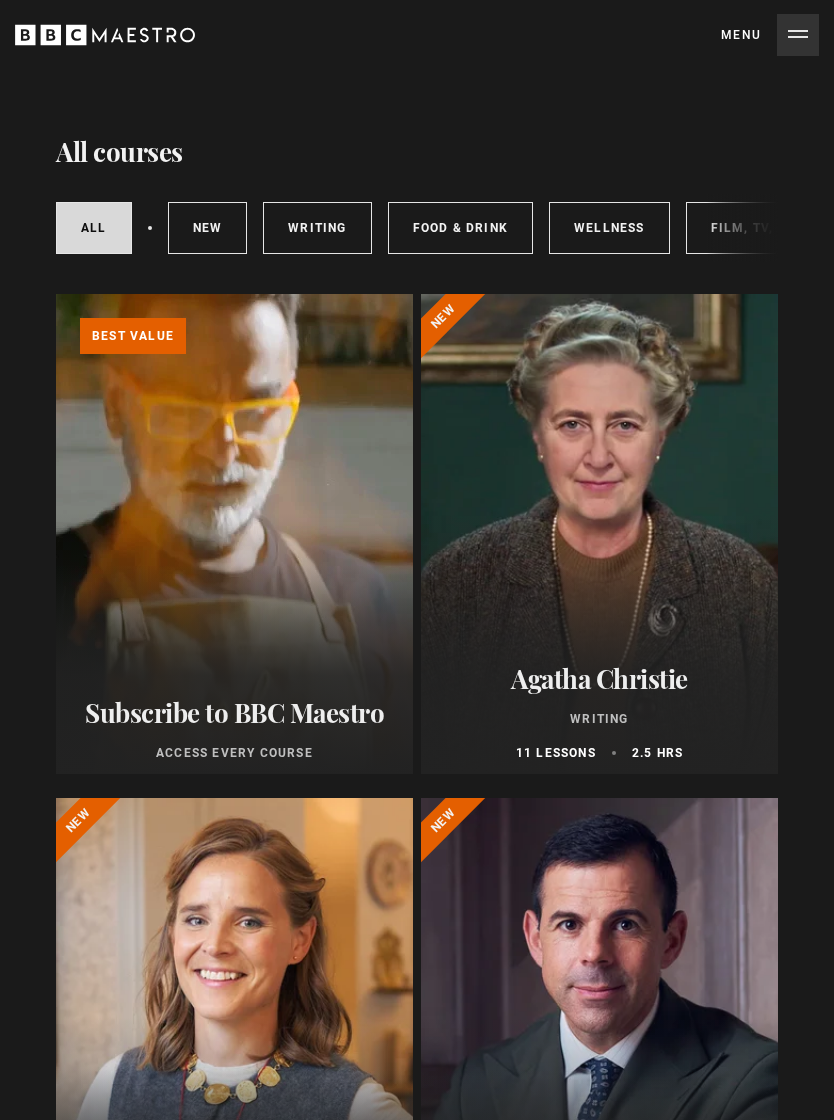 click on "Menu
Close" at bounding box center (770, 35) 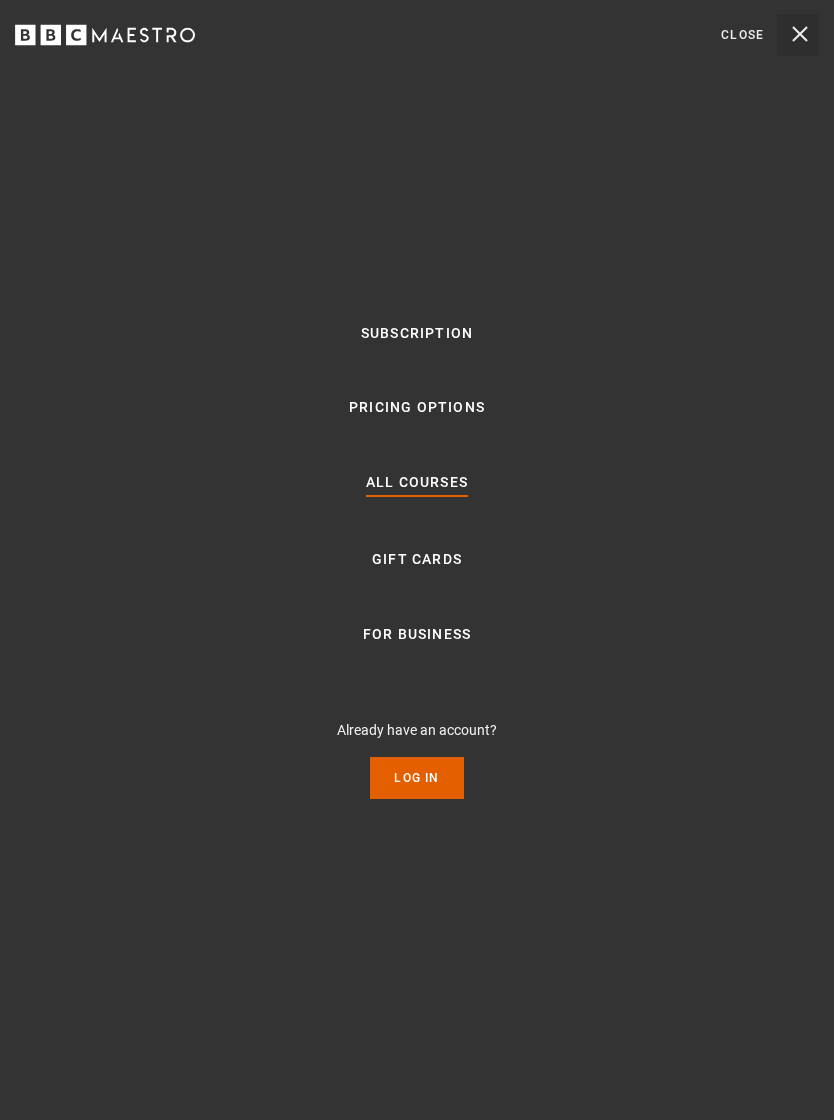 click on "Log In" at bounding box center [416, 778] 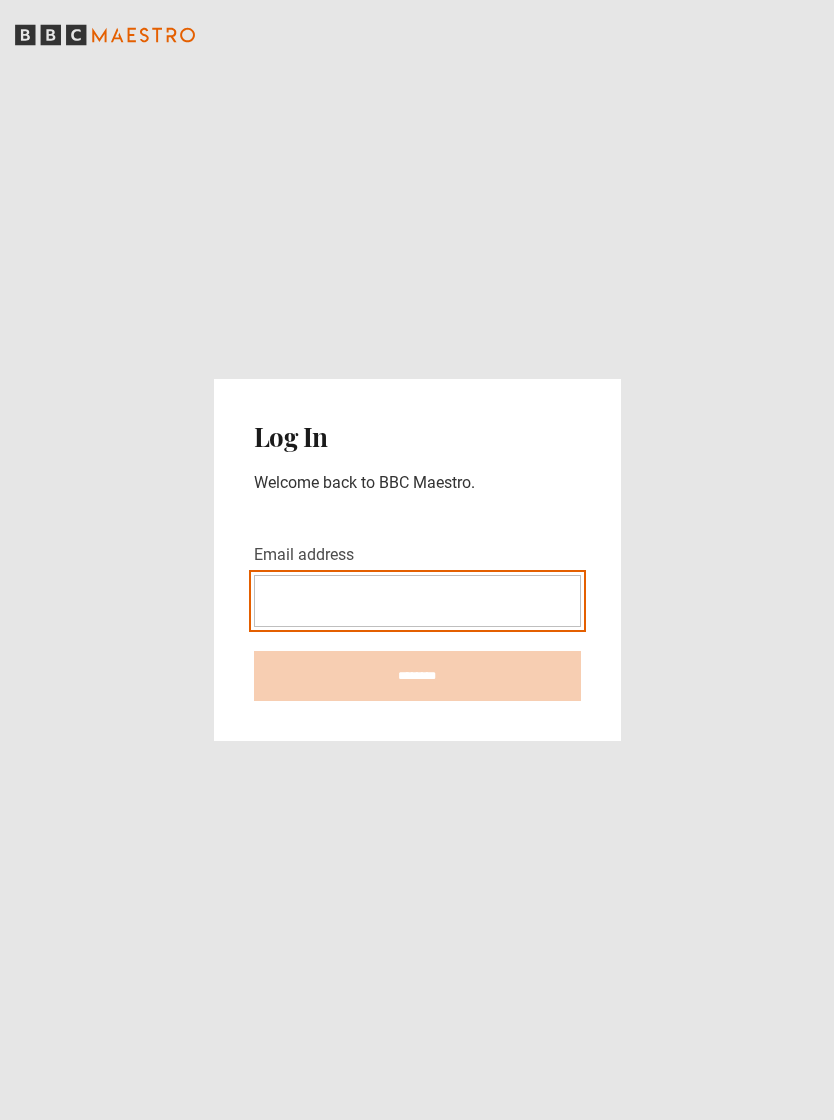 scroll, scrollTop: 0, scrollLeft: 0, axis: both 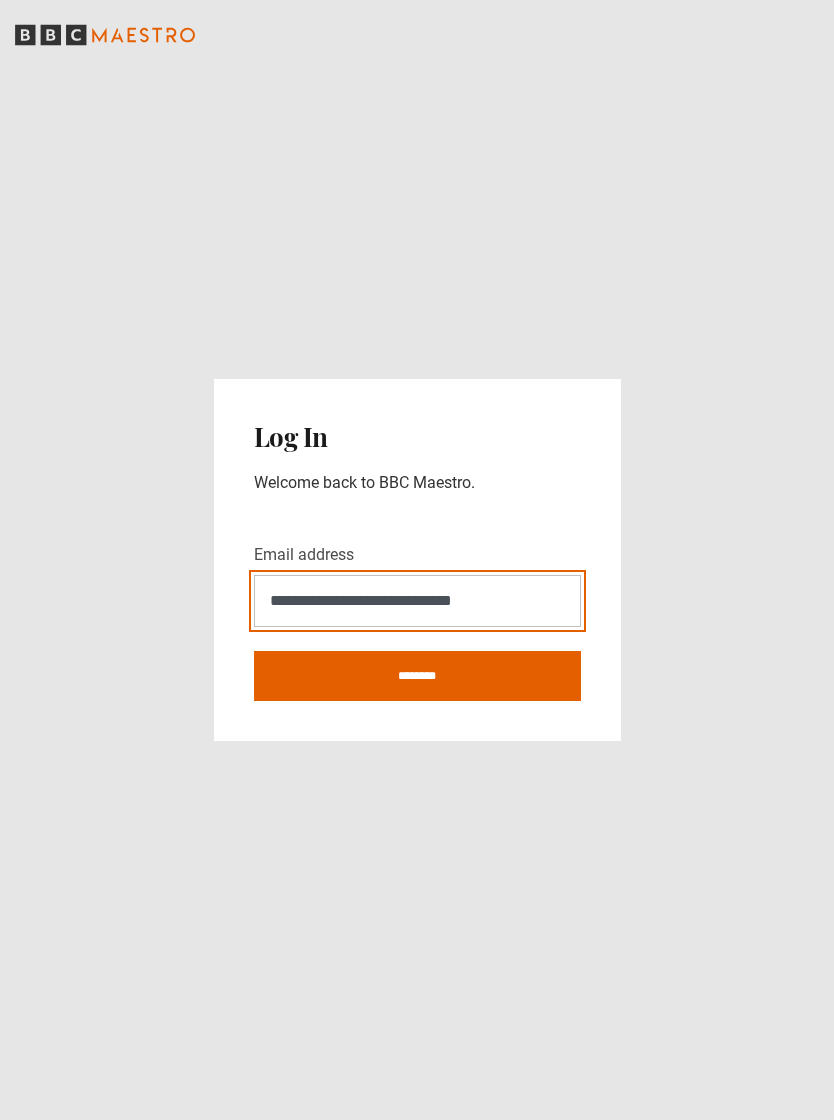 type on "**********" 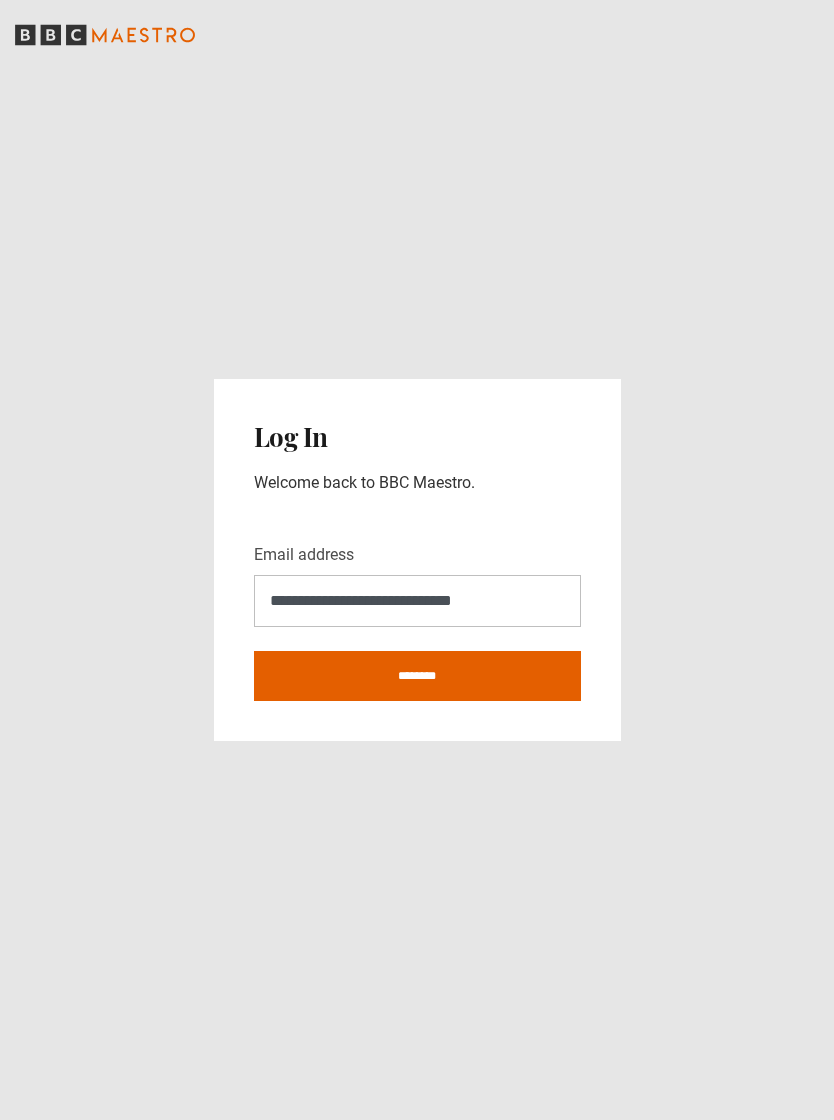 click on "********" at bounding box center [417, 676] 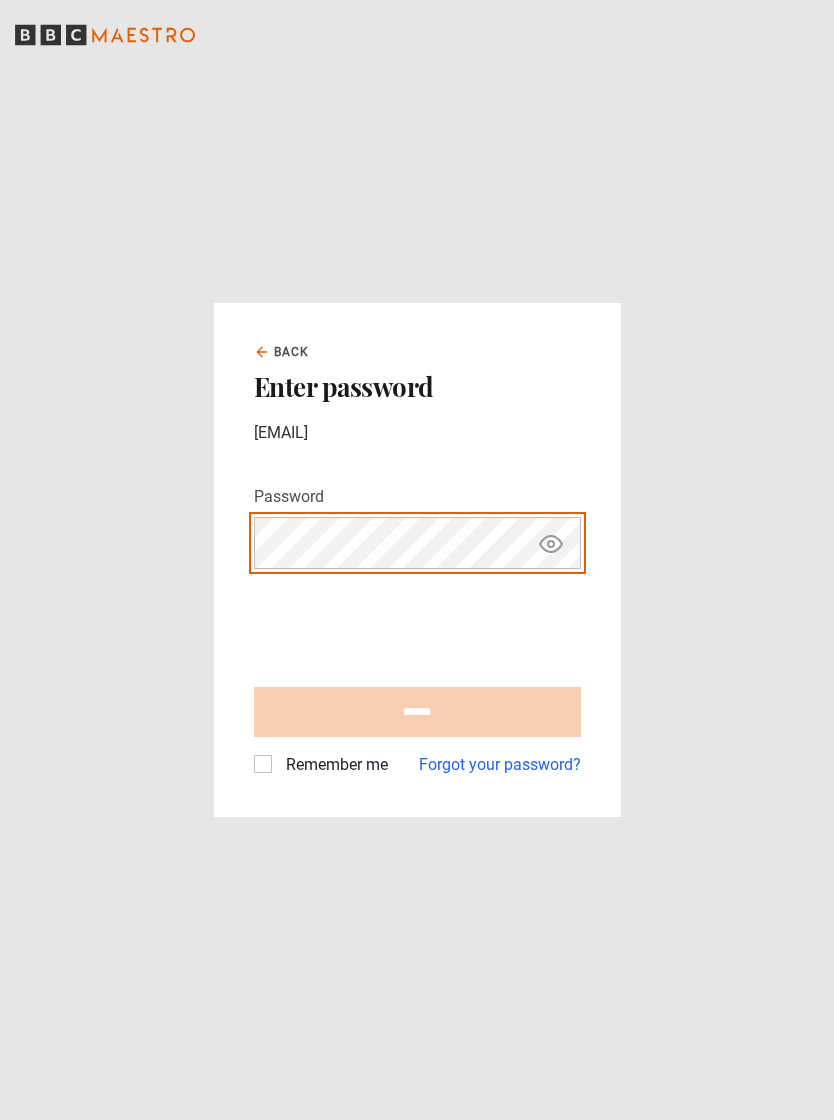scroll, scrollTop: 0, scrollLeft: 0, axis: both 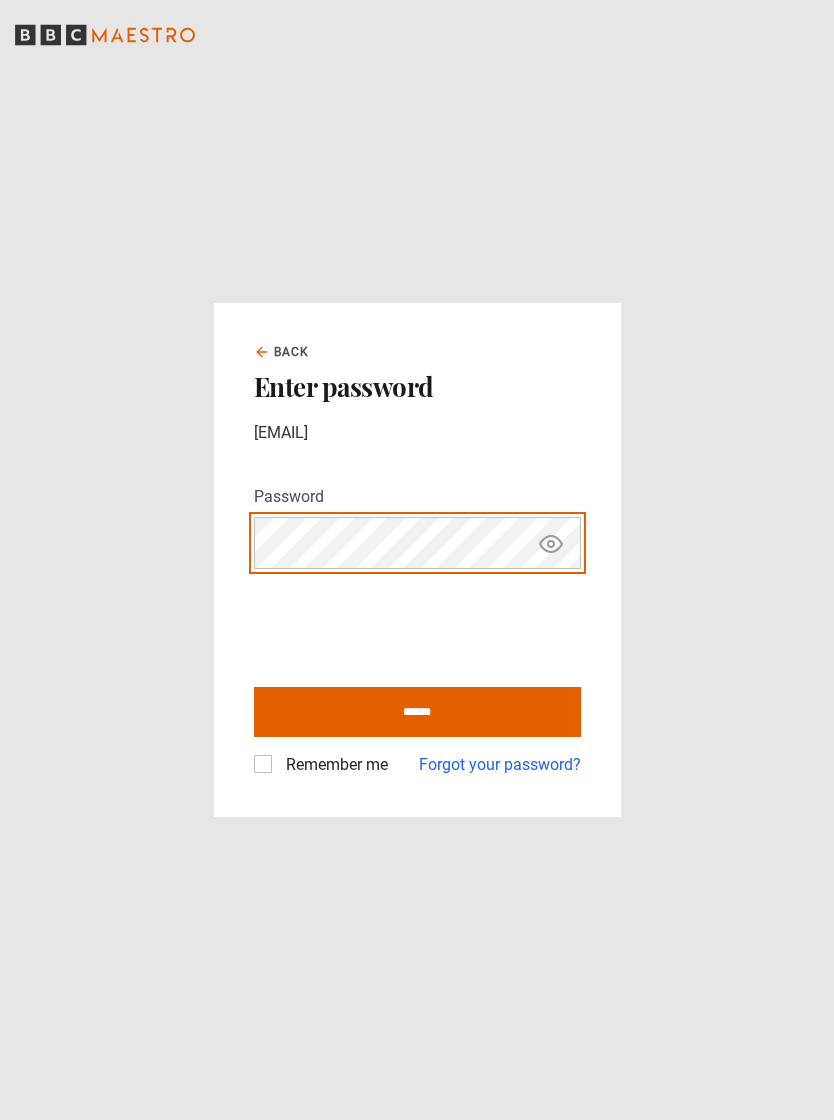 click on "******" at bounding box center (417, 712) 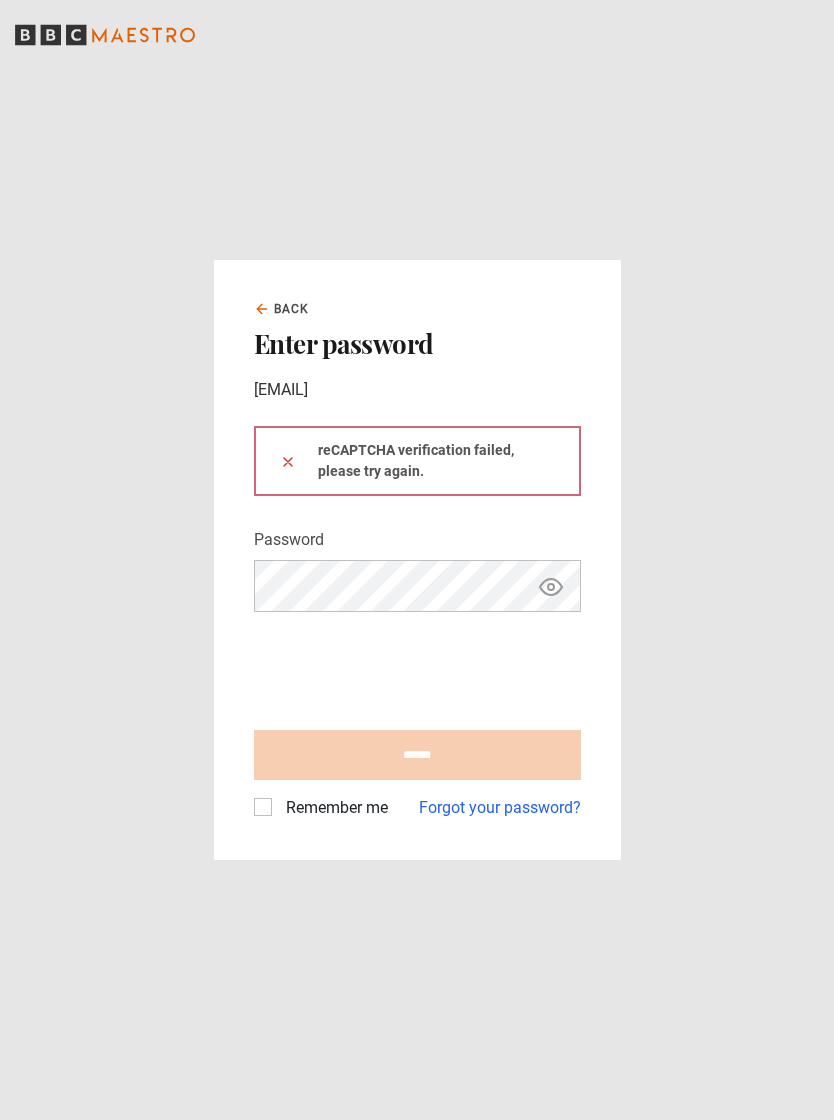 scroll, scrollTop: 0, scrollLeft: 0, axis: both 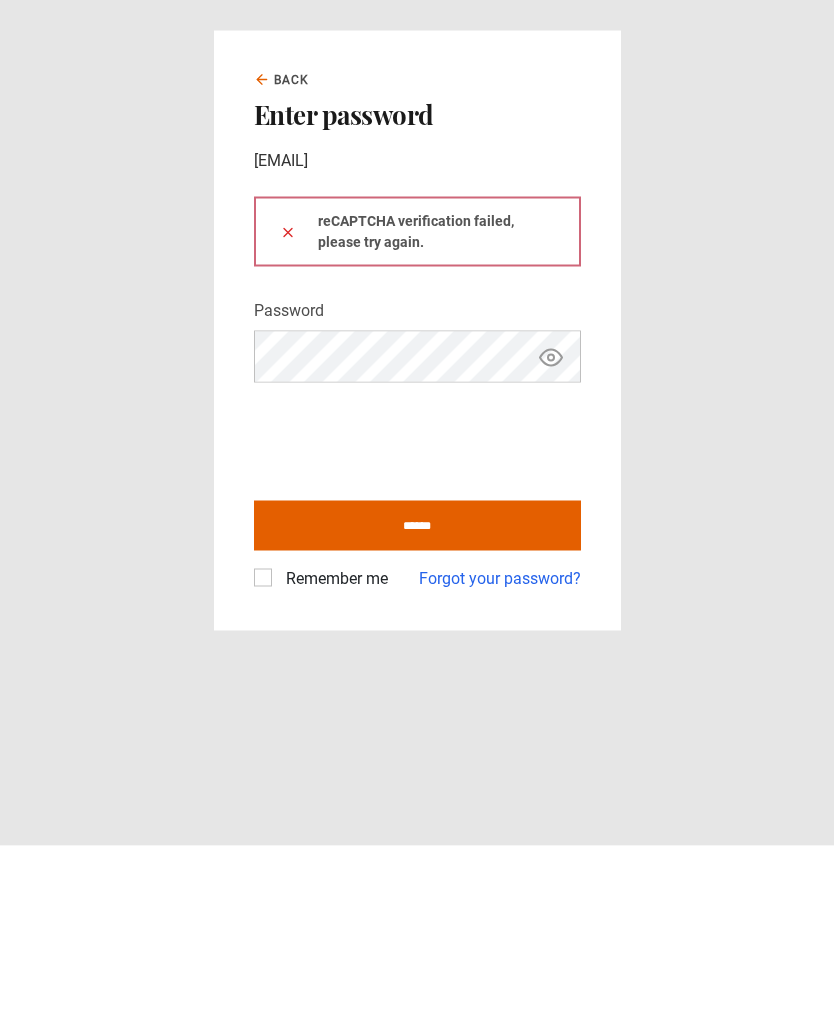 click on "******" at bounding box center [417, 710] 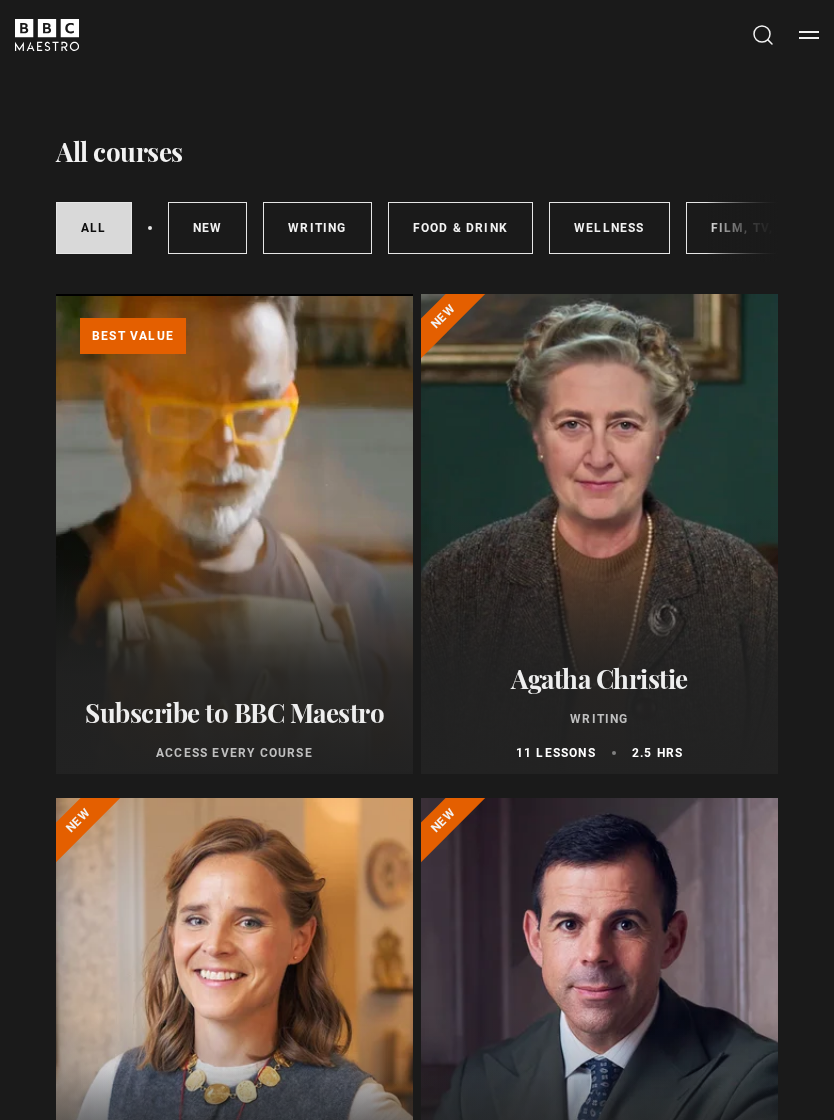 scroll, scrollTop: 0, scrollLeft: 0, axis: both 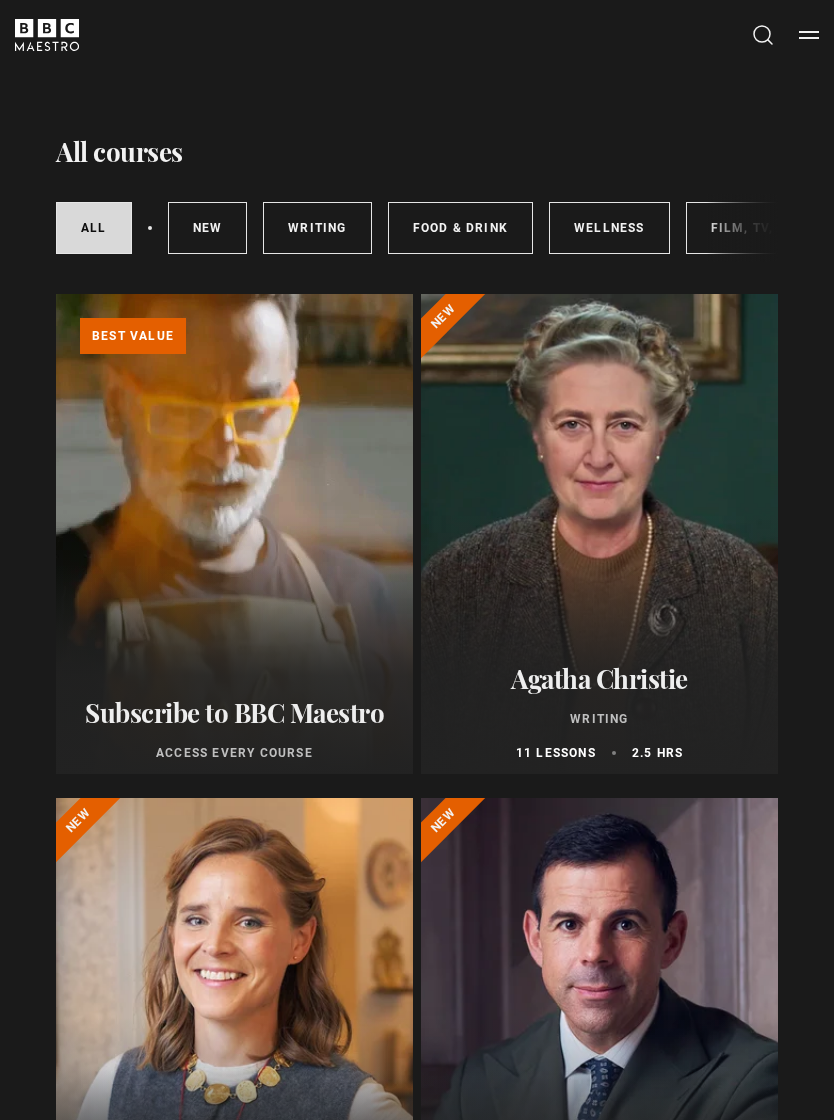click on "Menu" at bounding box center (809, 35) 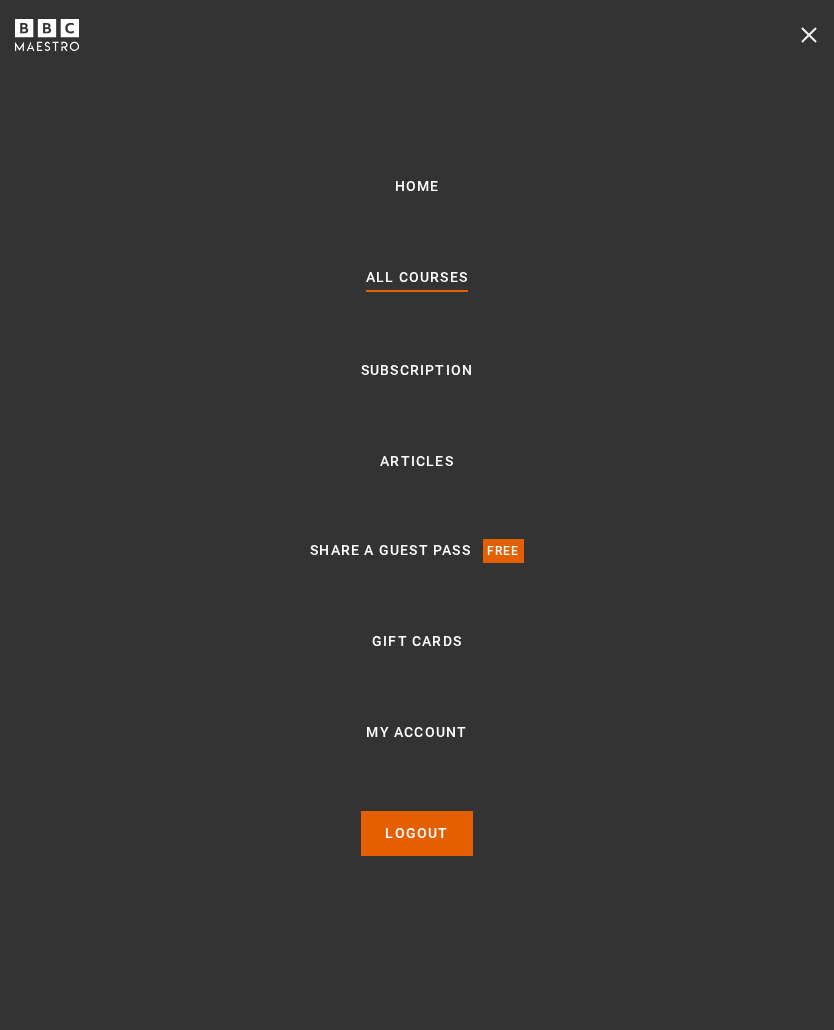 click on "My Account" at bounding box center (416, 733) 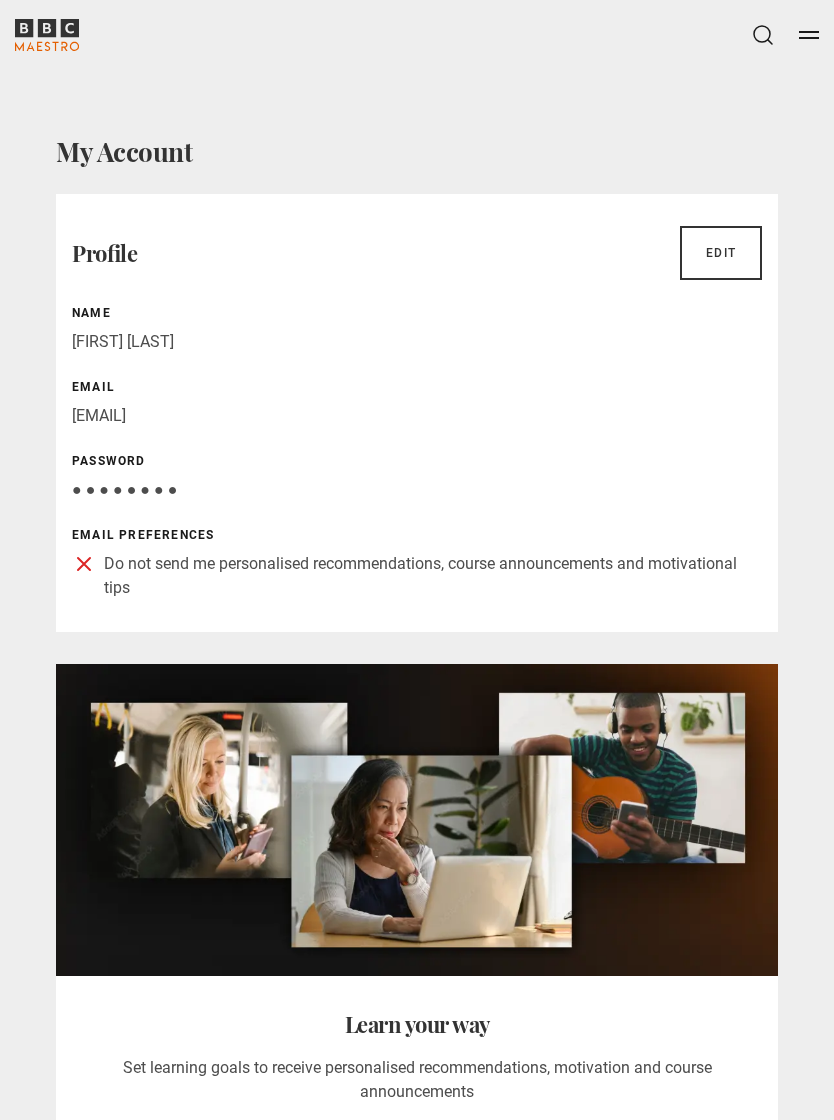 scroll, scrollTop: 0, scrollLeft: 0, axis: both 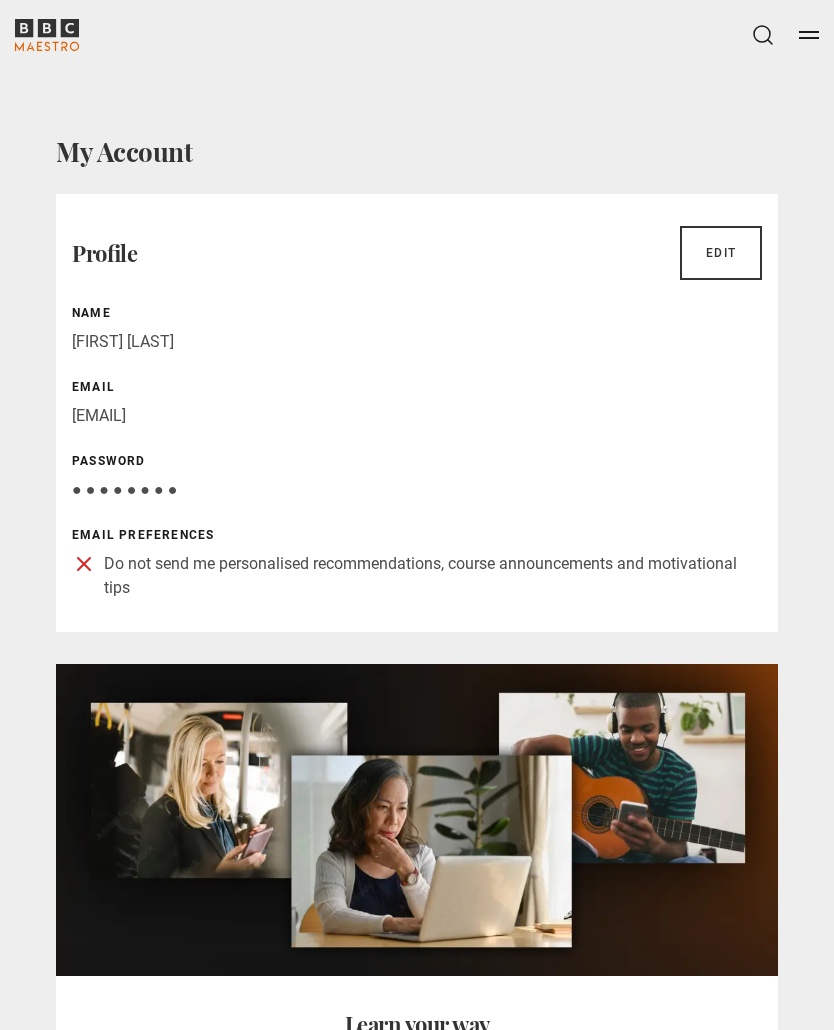 click on "Menu" at bounding box center [809, 35] 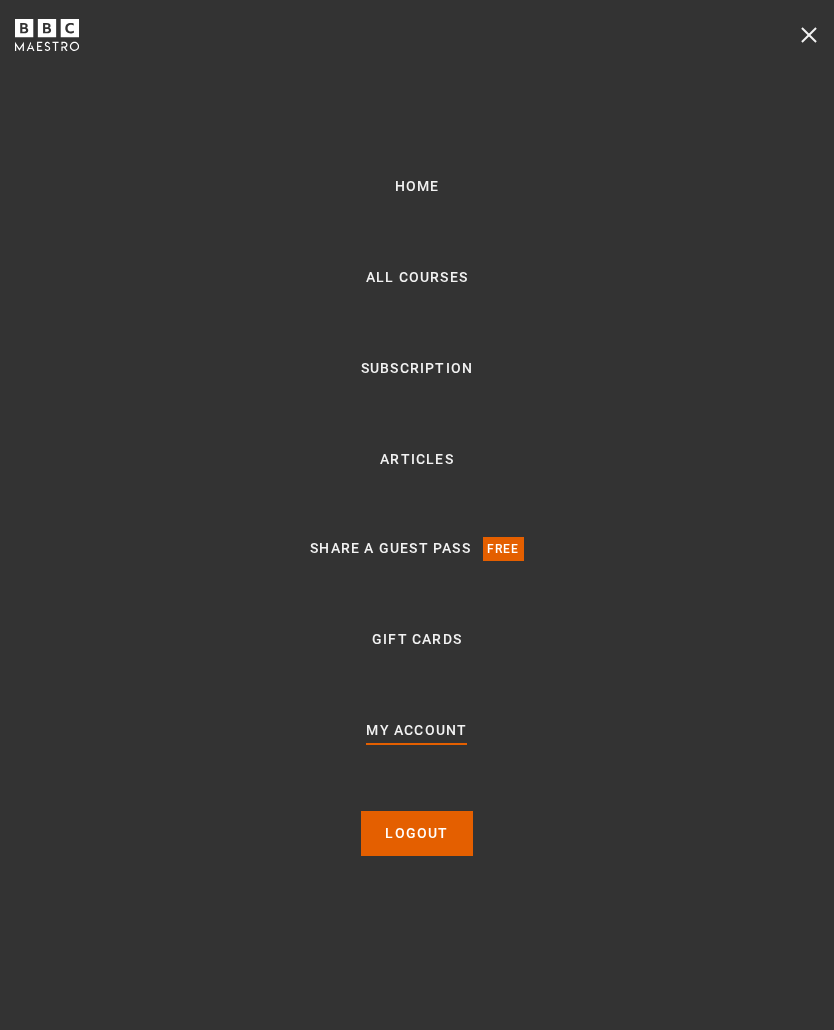 click on "All Courses" at bounding box center (417, 278) 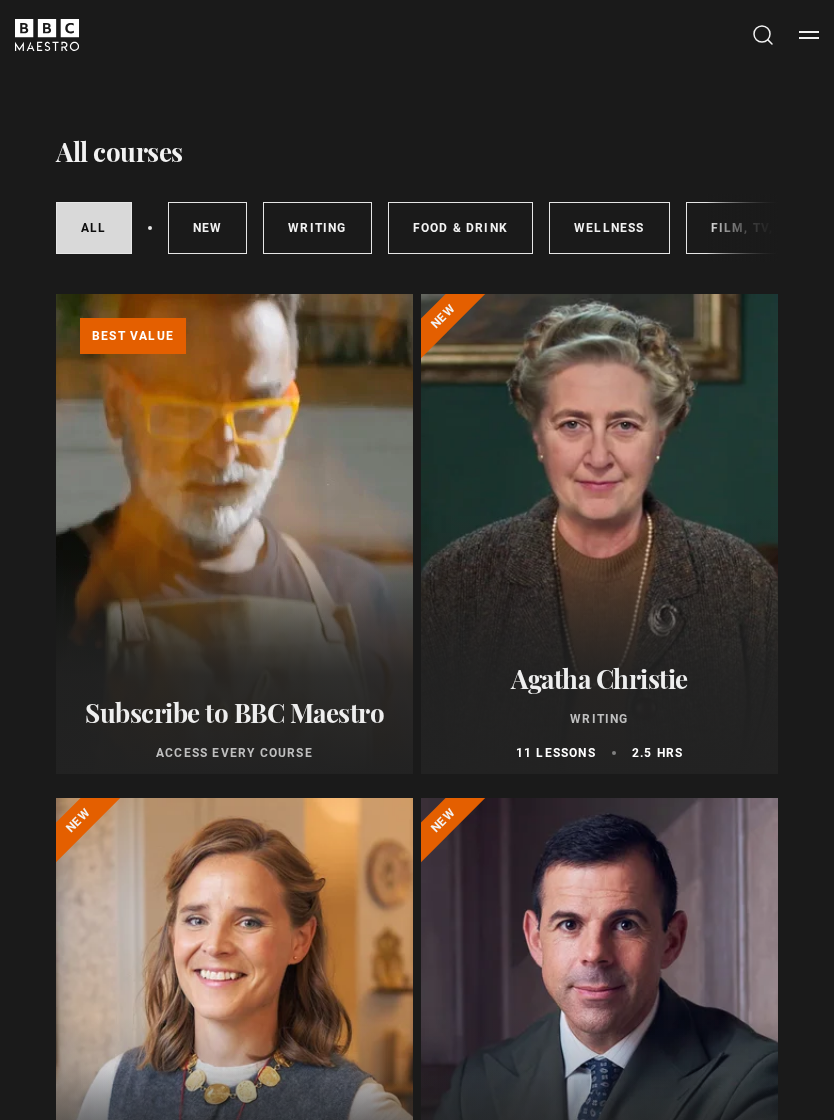 scroll, scrollTop: 0, scrollLeft: 0, axis: both 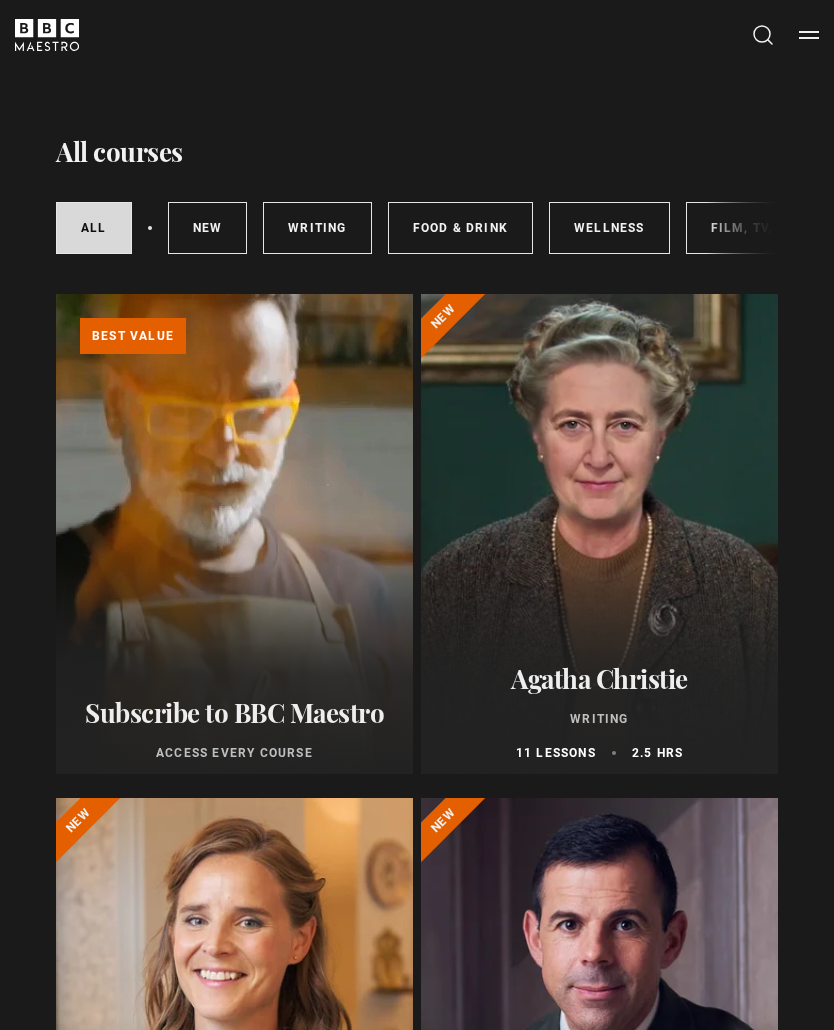 click on "Menu" at bounding box center (809, 35) 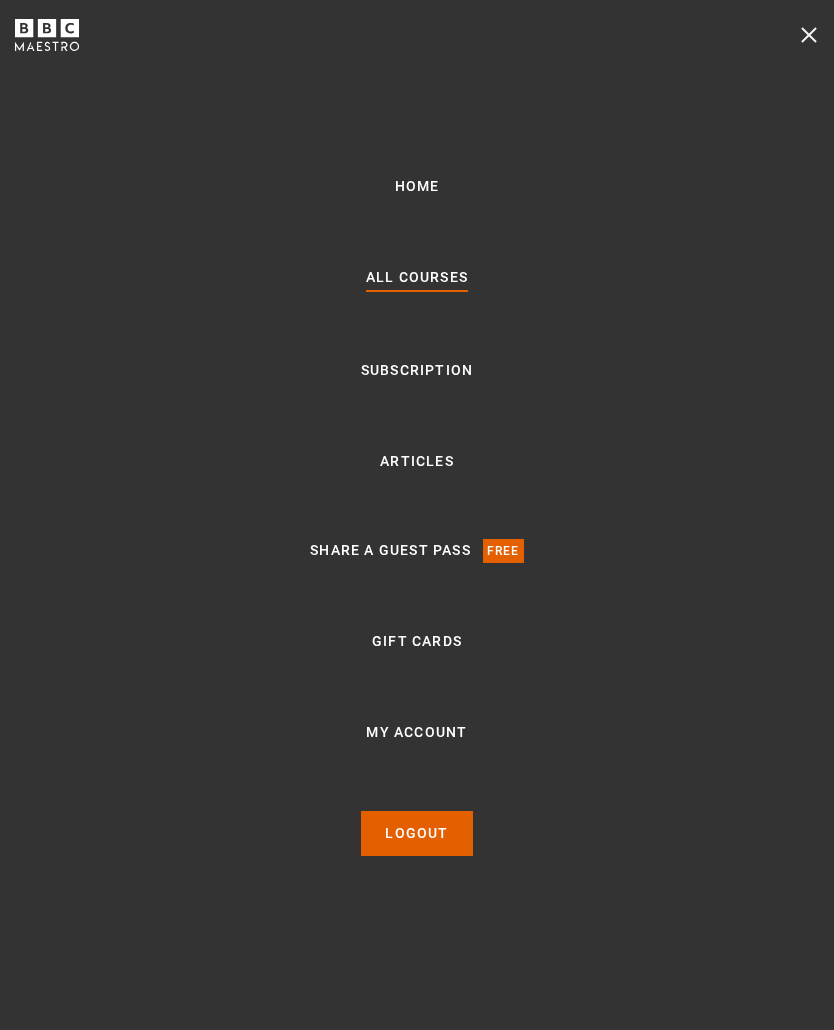 click on "Subscription" at bounding box center [417, 371] 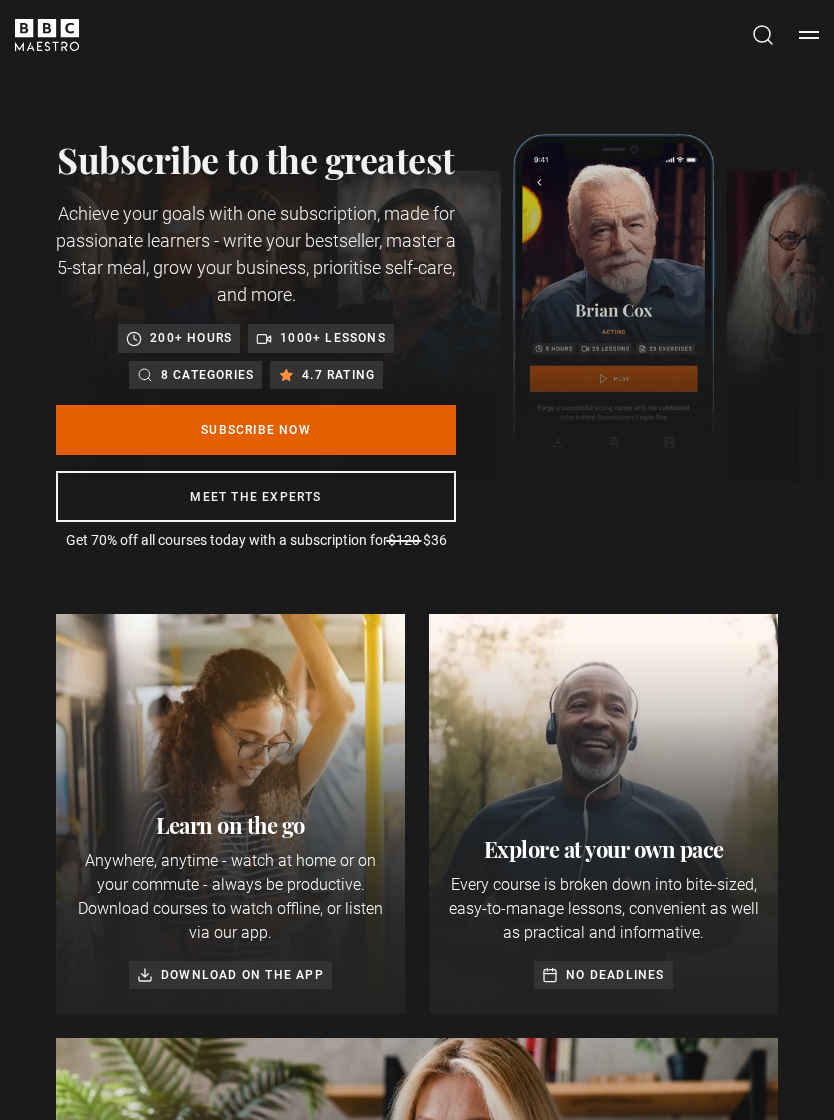 scroll, scrollTop: 0, scrollLeft: 0, axis: both 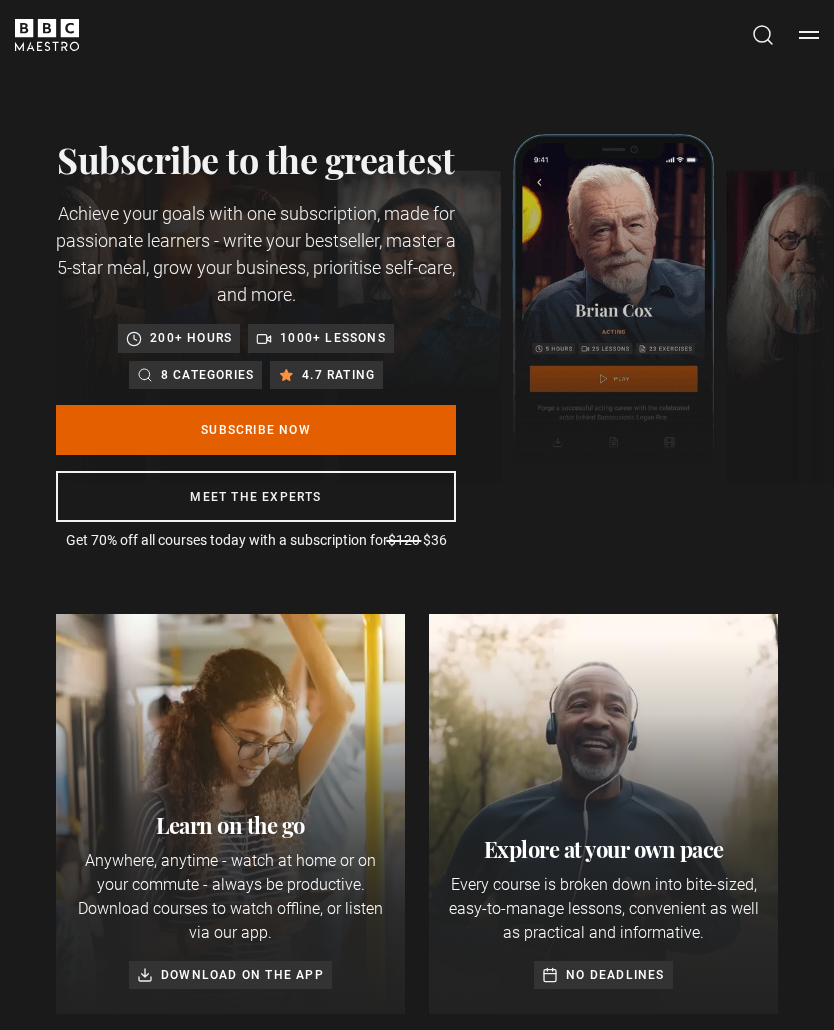 click on "Menu" at bounding box center (809, 35) 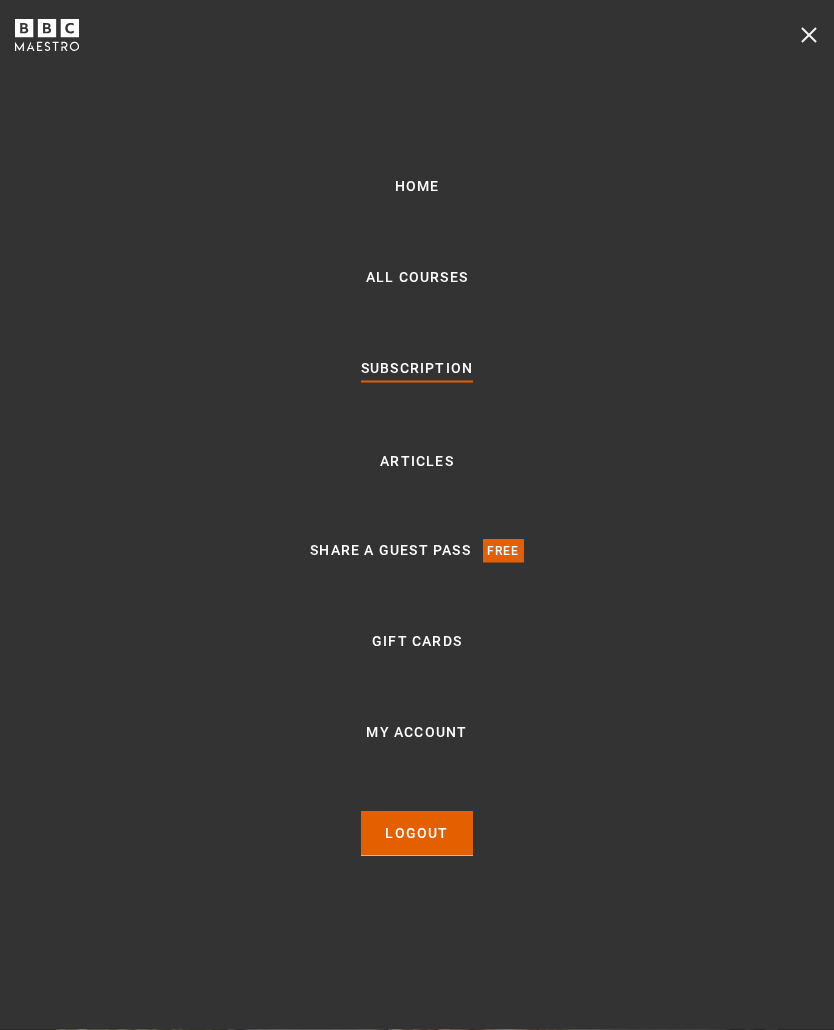scroll, scrollTop: 98, scrollLeft: 0, axis: vertical 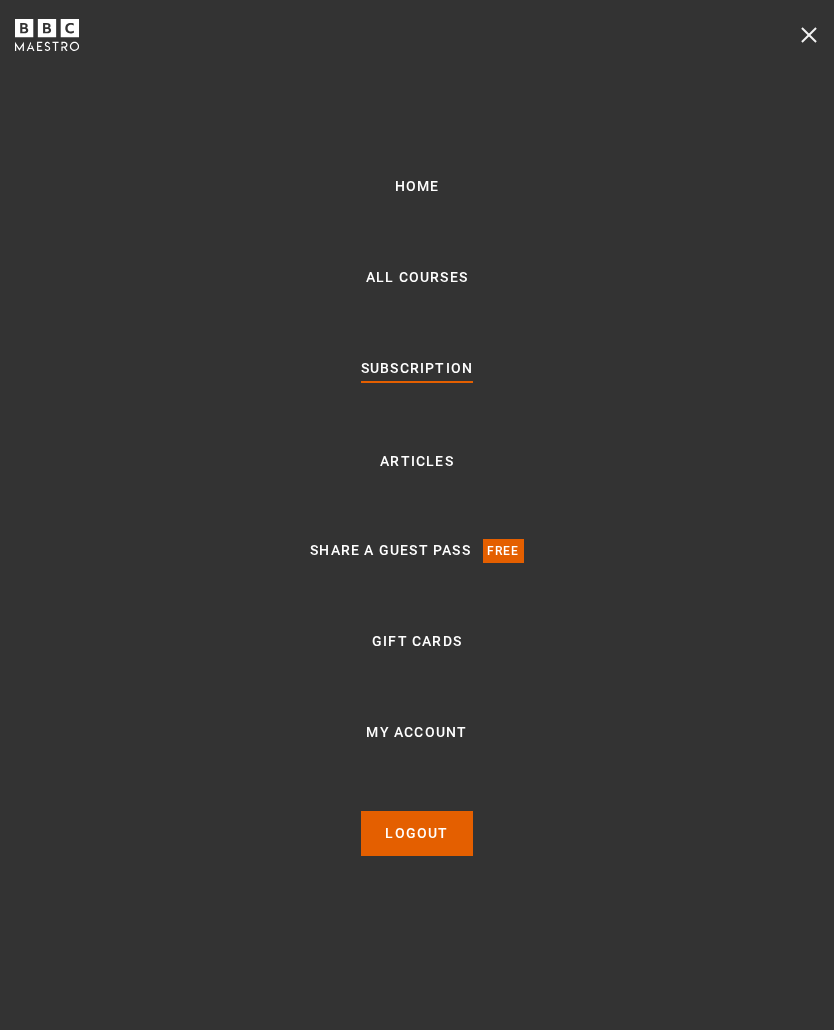 click on "My Account" at bounding box center [416, 733] 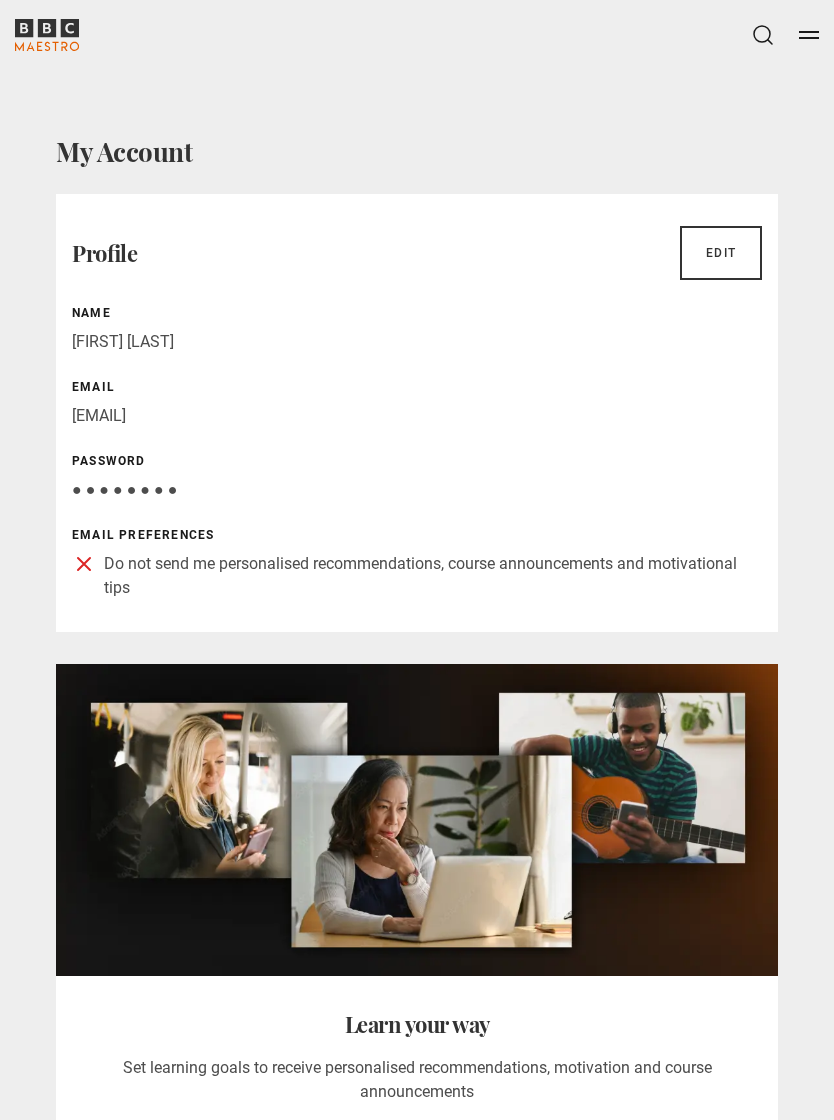 scroll, scrollTop: 0, scrollLeft: 0, axis: both 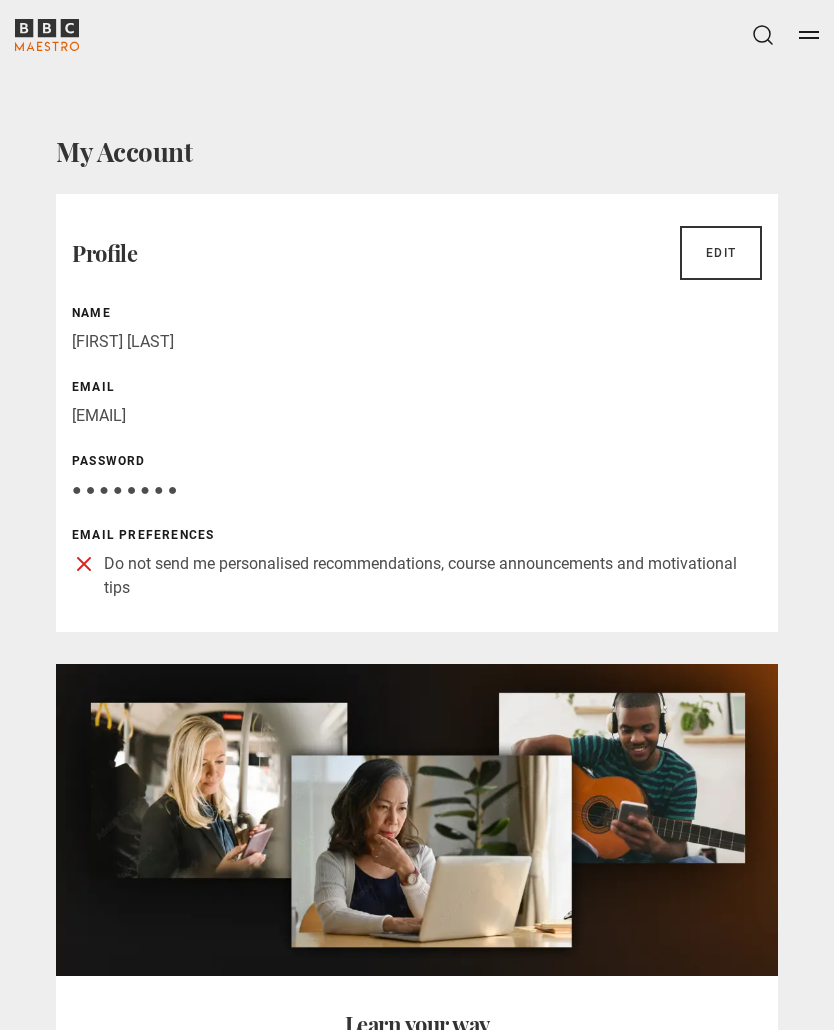 click on "Menu" at bounding box center [809, 35] 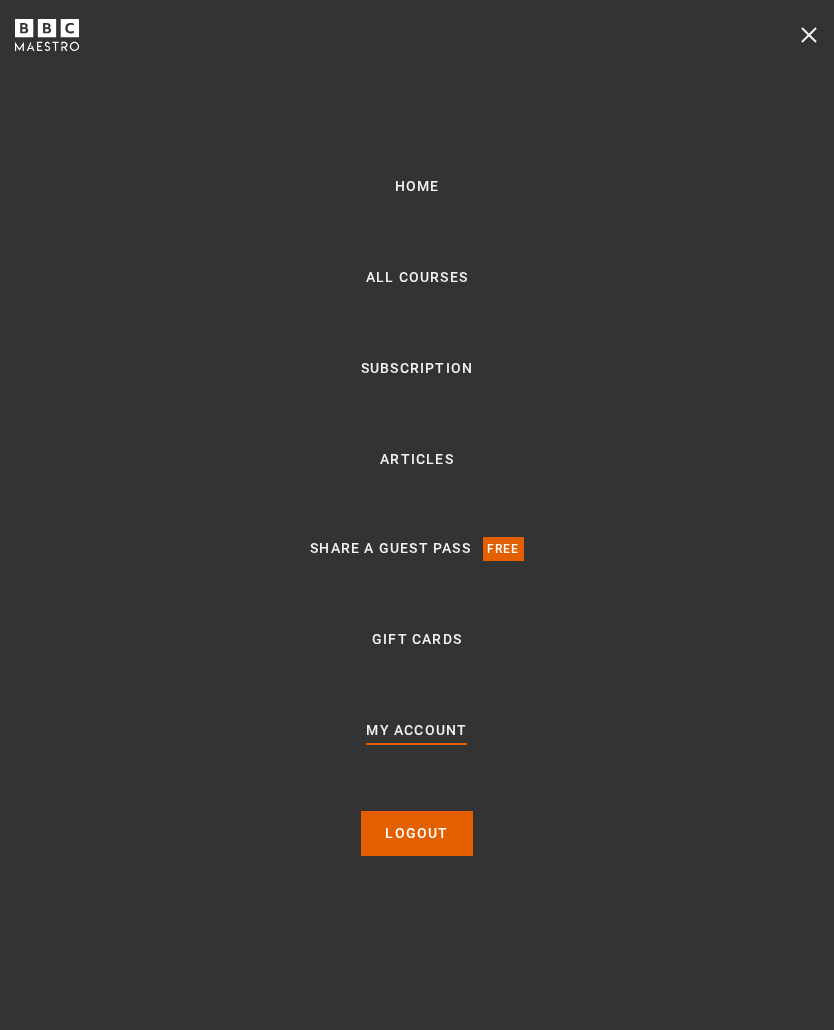 click on "Home" at bounding box center [417, 187] 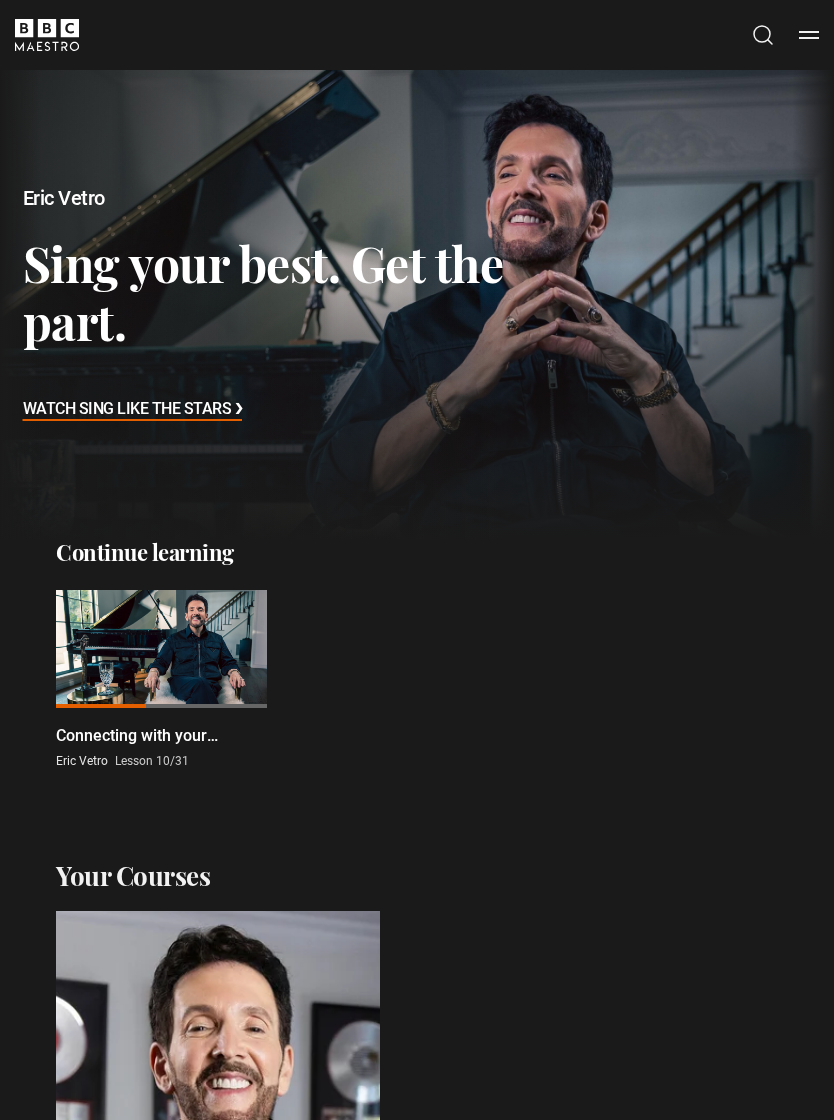 scroll, scrollTop: 0, scrollLeft: 0, axis: both 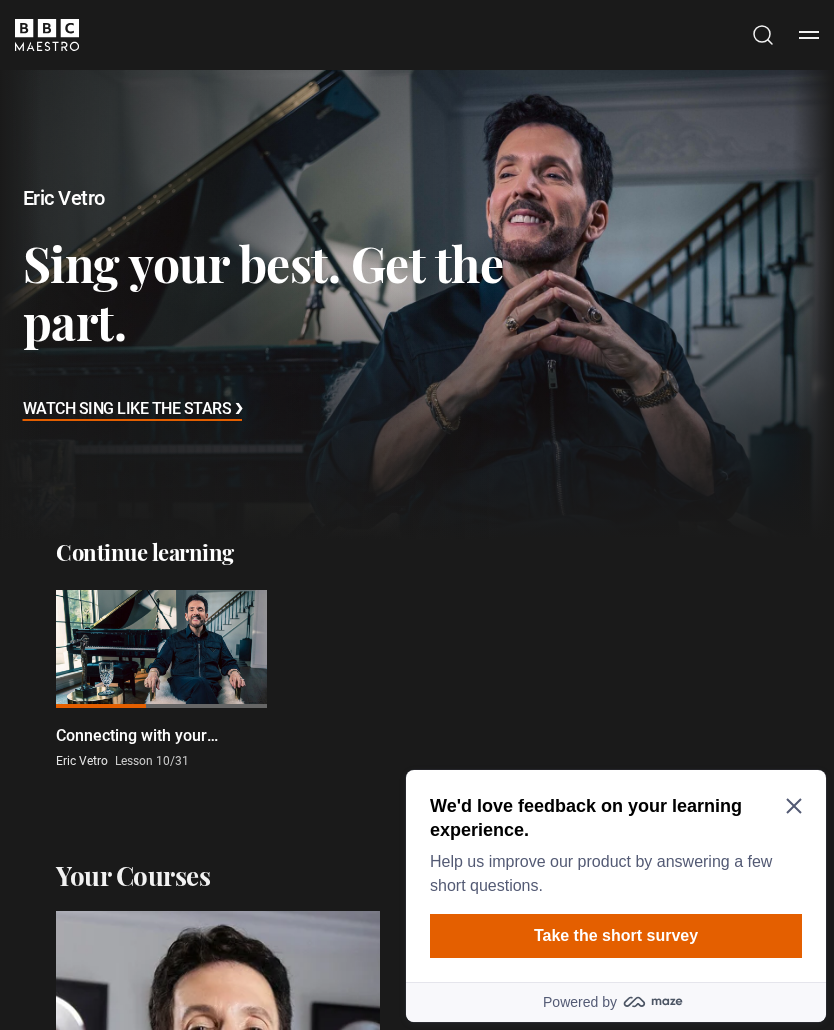 click at bounding box center (161, 649) 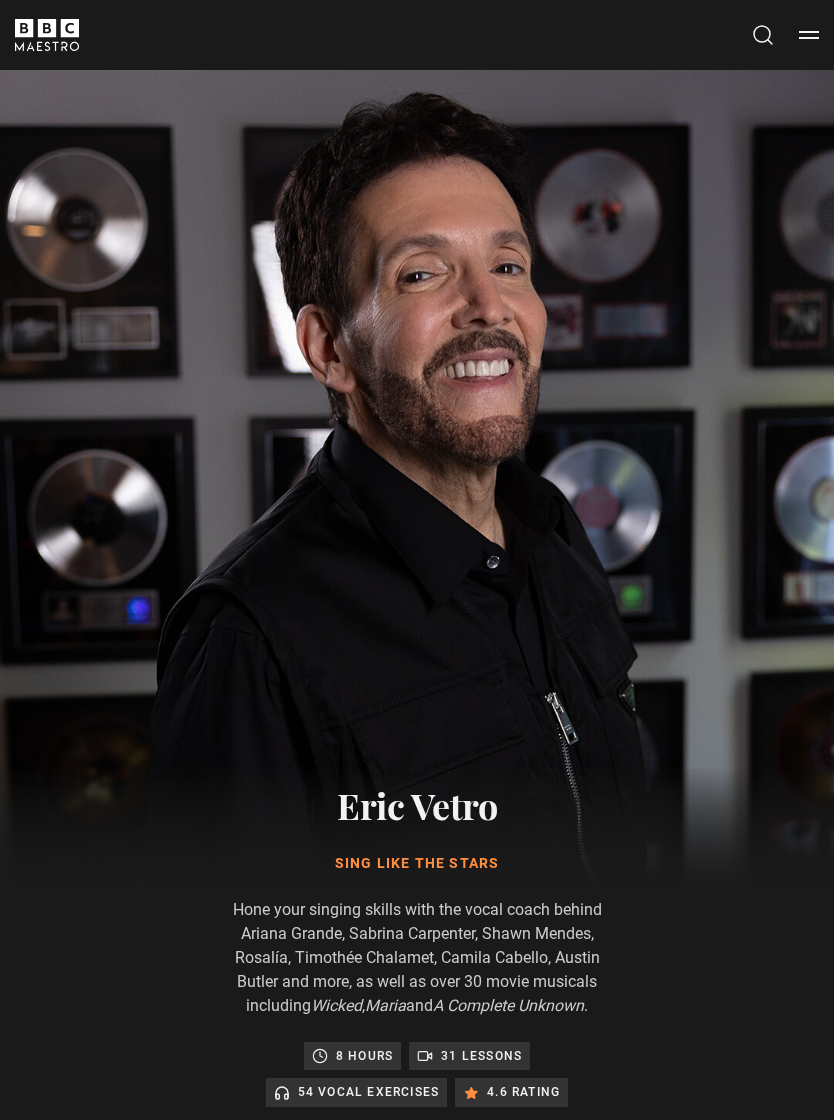 scroll, scrollTop: 1356, scrollLeft: 0, axis: vertical 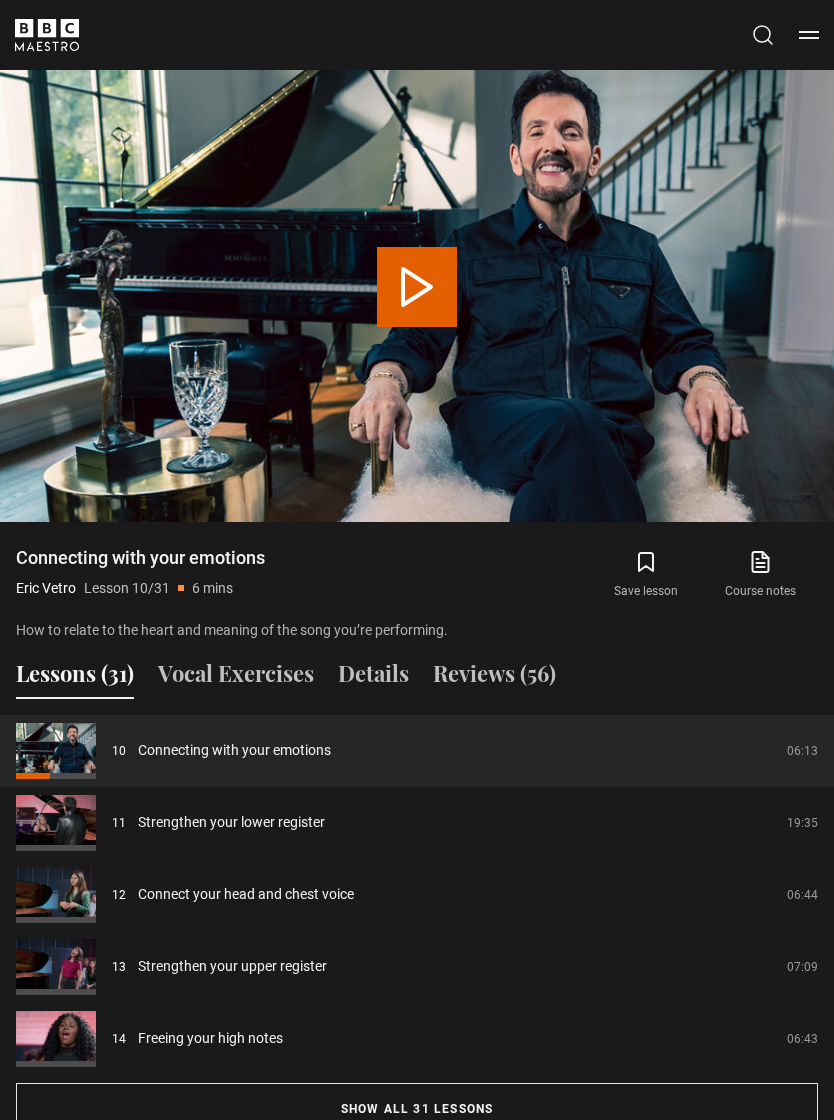 click on "Course notes
opens in new tab" at bounding box center (761, 575) 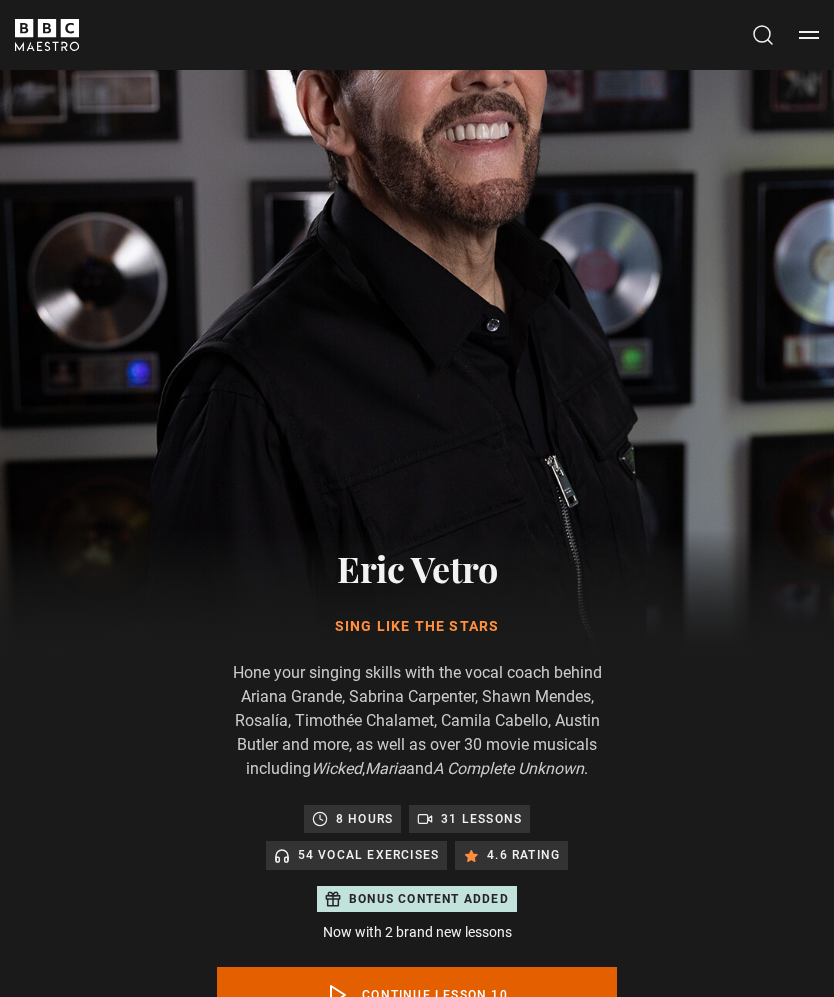 scroll, scrollTop: 0, scrollLeft: 0, axis: both 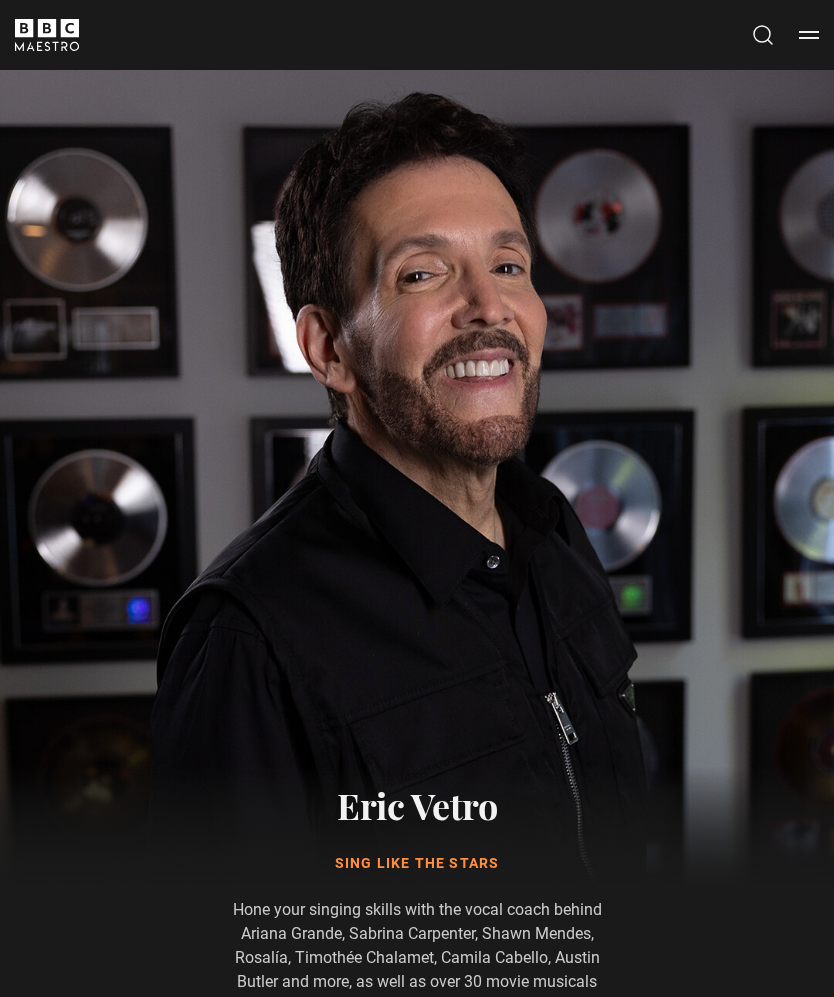click on "Menu" at bounding box center [809, 35] 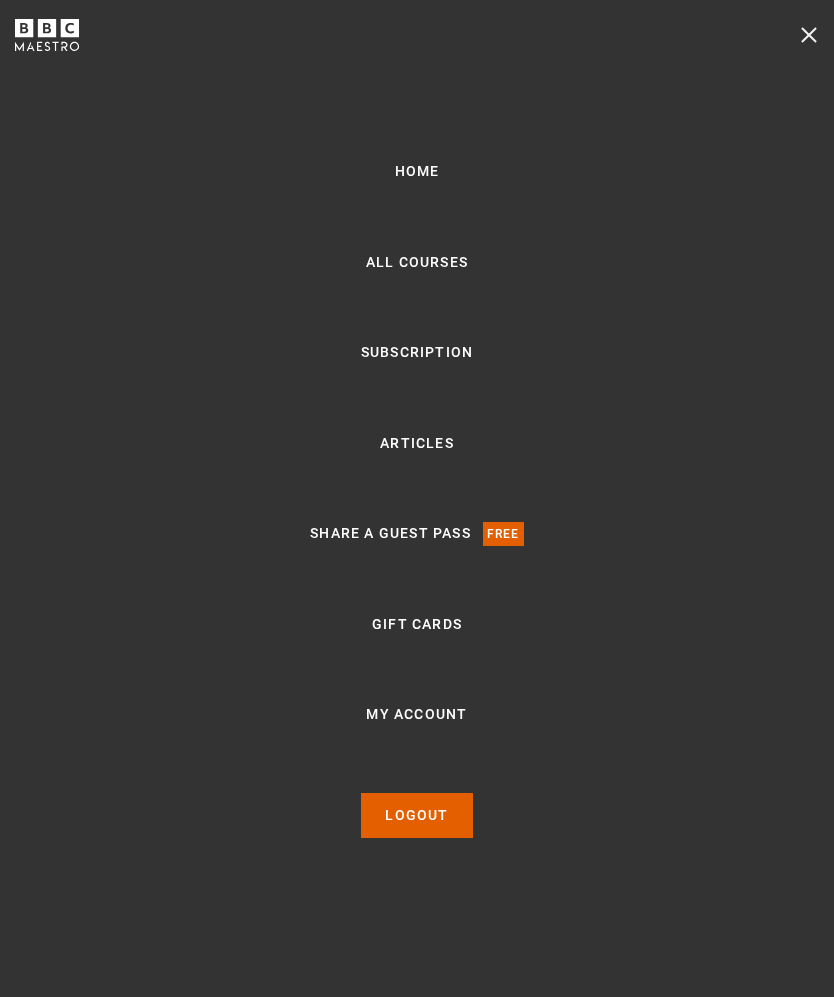 click on "Home
All Courses
Subscription
Articles
Share a guest pass
Free
Gift Cards
My Account
Log out
Logout" at bounding box center [417, 498] 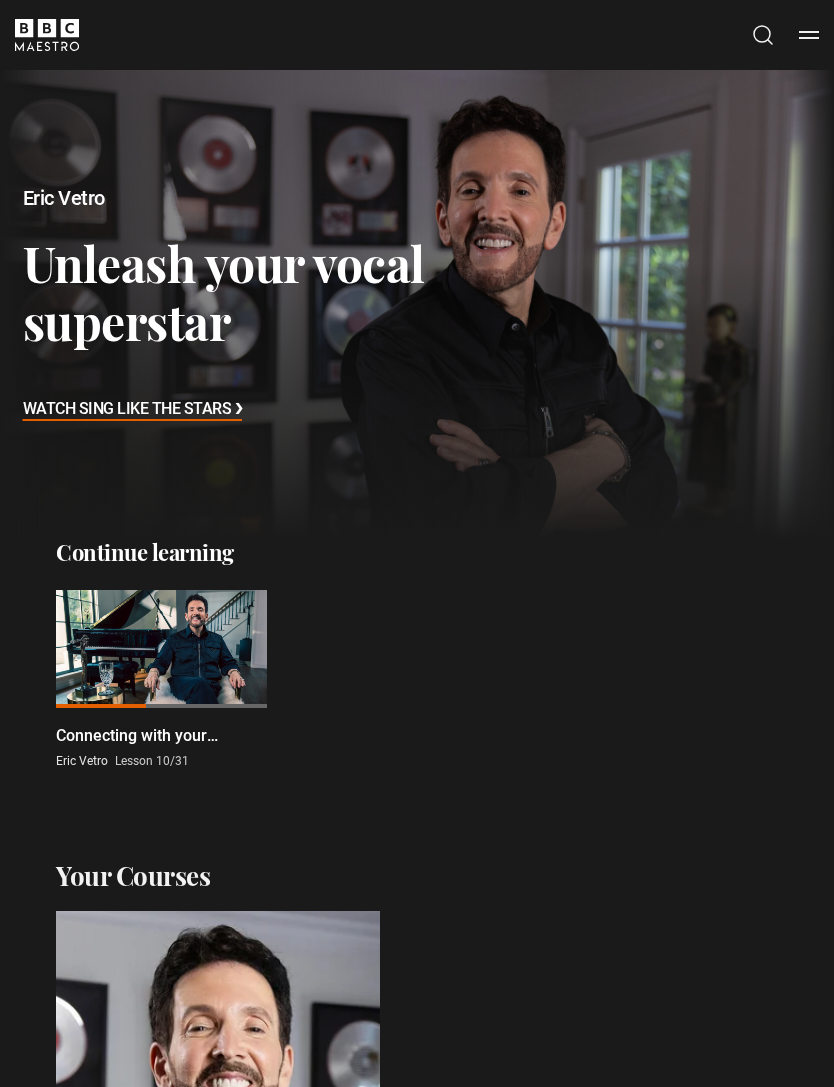 scroll, scrollTop: 0, scrollLeft: 0, axis: both 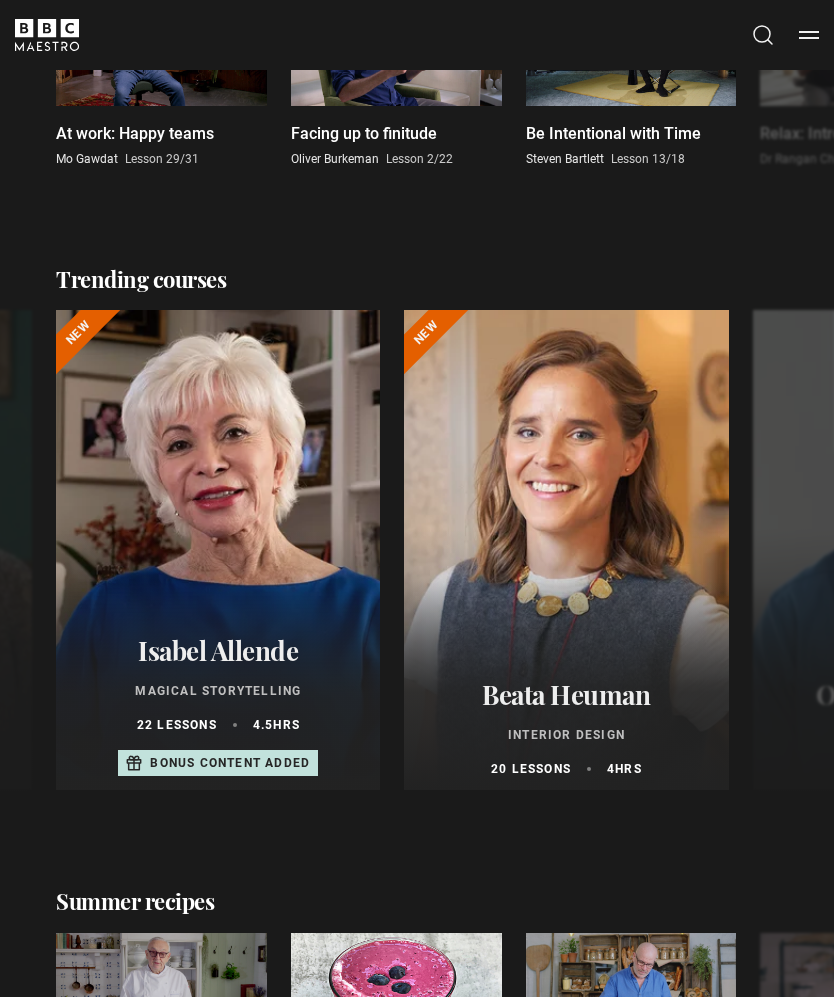 click on "Isabel Allende" at bounding box center [218, 650] 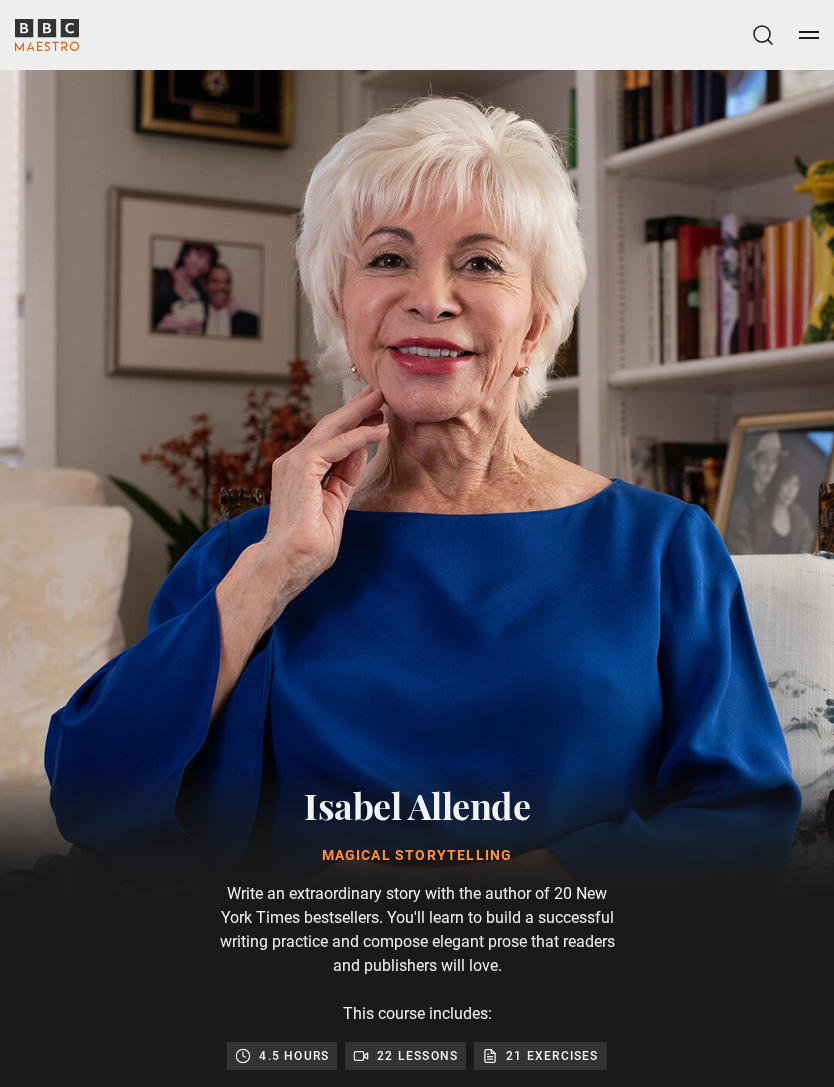 scroll, scrollTop: 0, scrollLeft: 0, axis: both 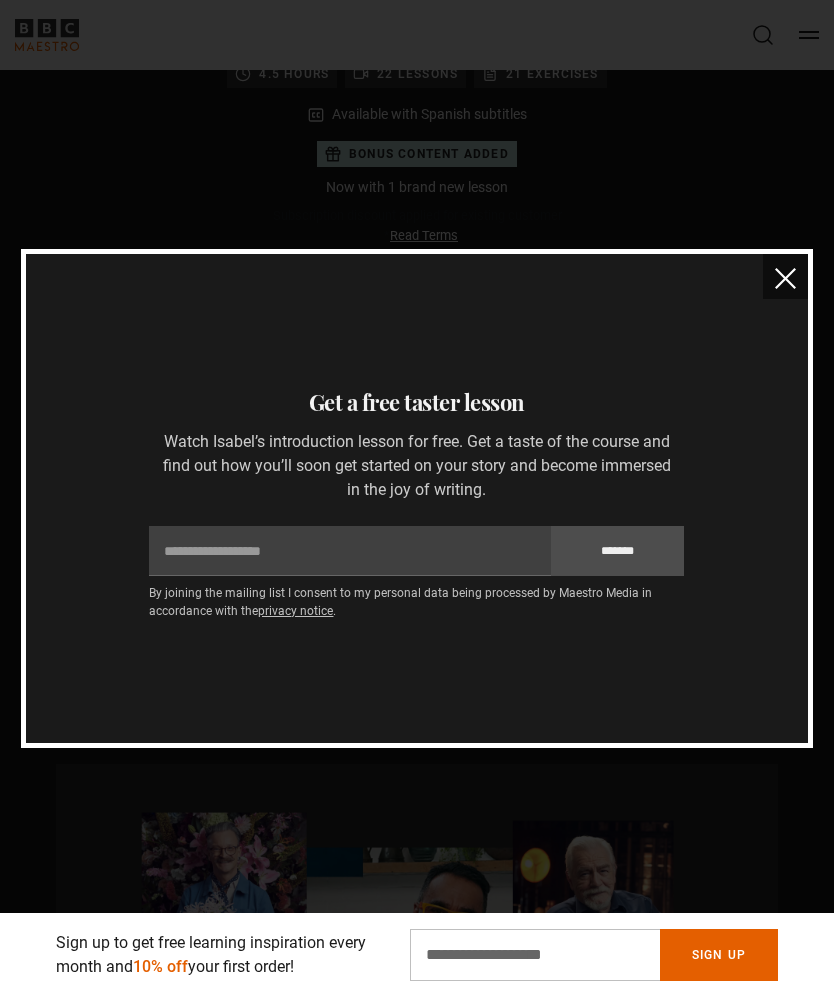 click at bounding box center [785, 278] 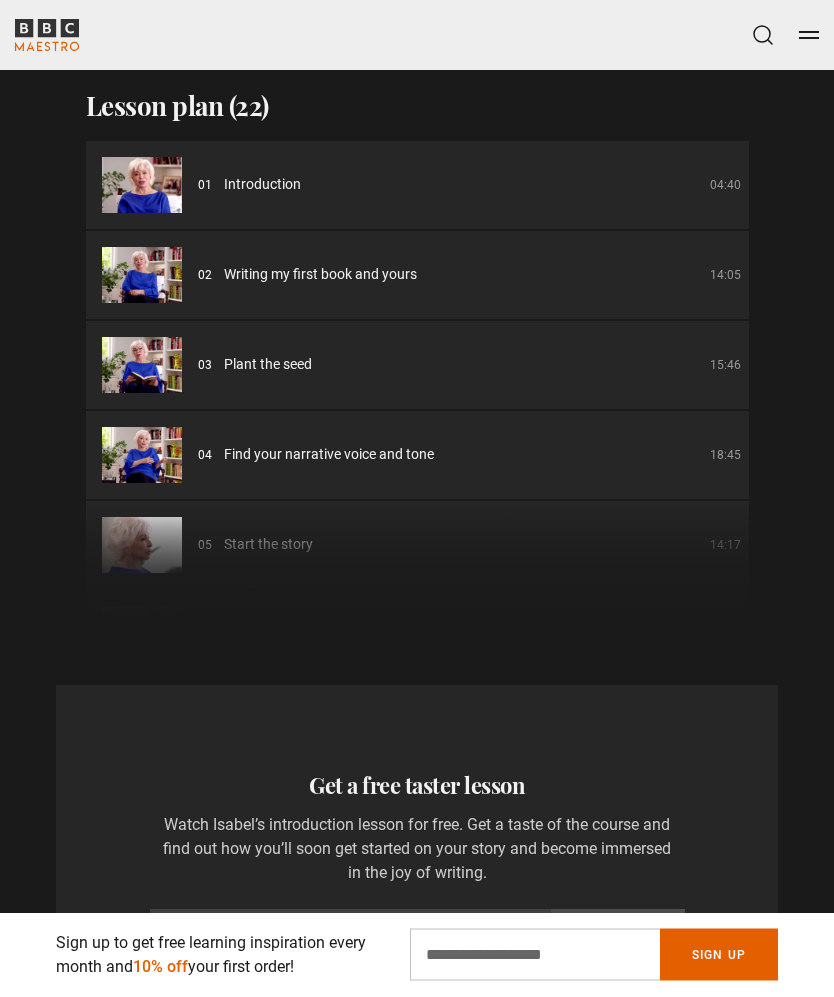 scroll, scrollTop: 3096, scrollLeft: 0, axis: vertical 